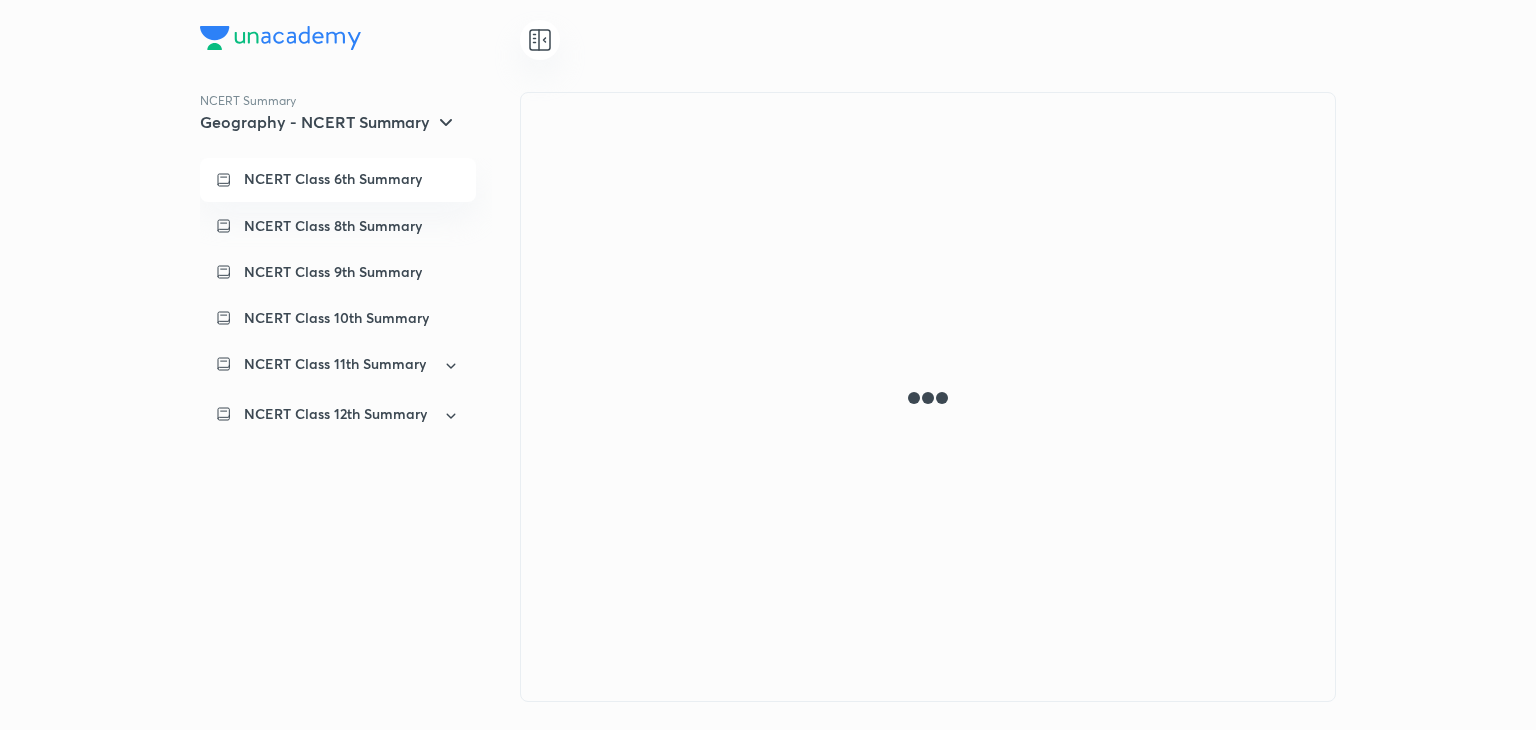 scroll, scrollTop: 0, scrollLeft: 0, axis: both 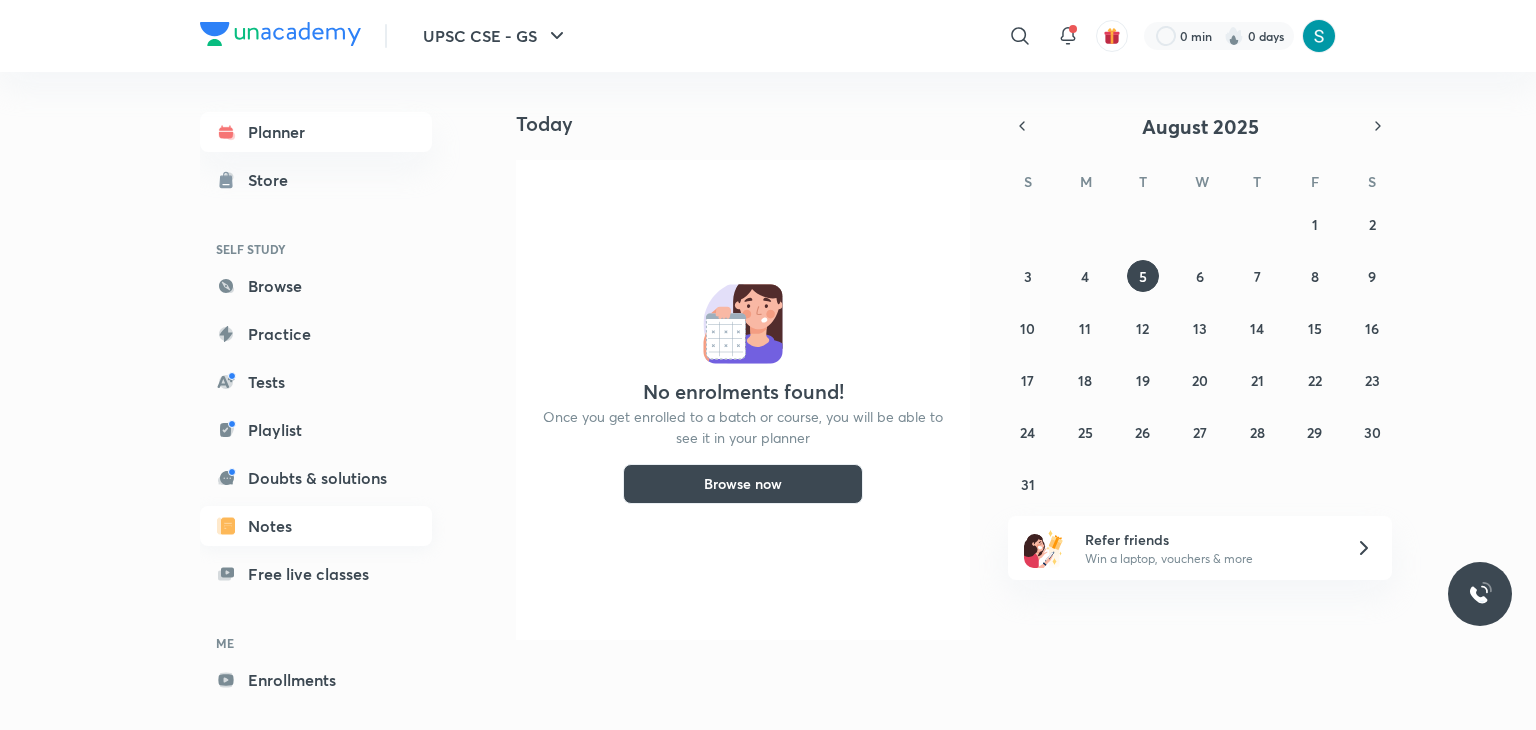 click on "Notes" at bounding box center (316, 526) 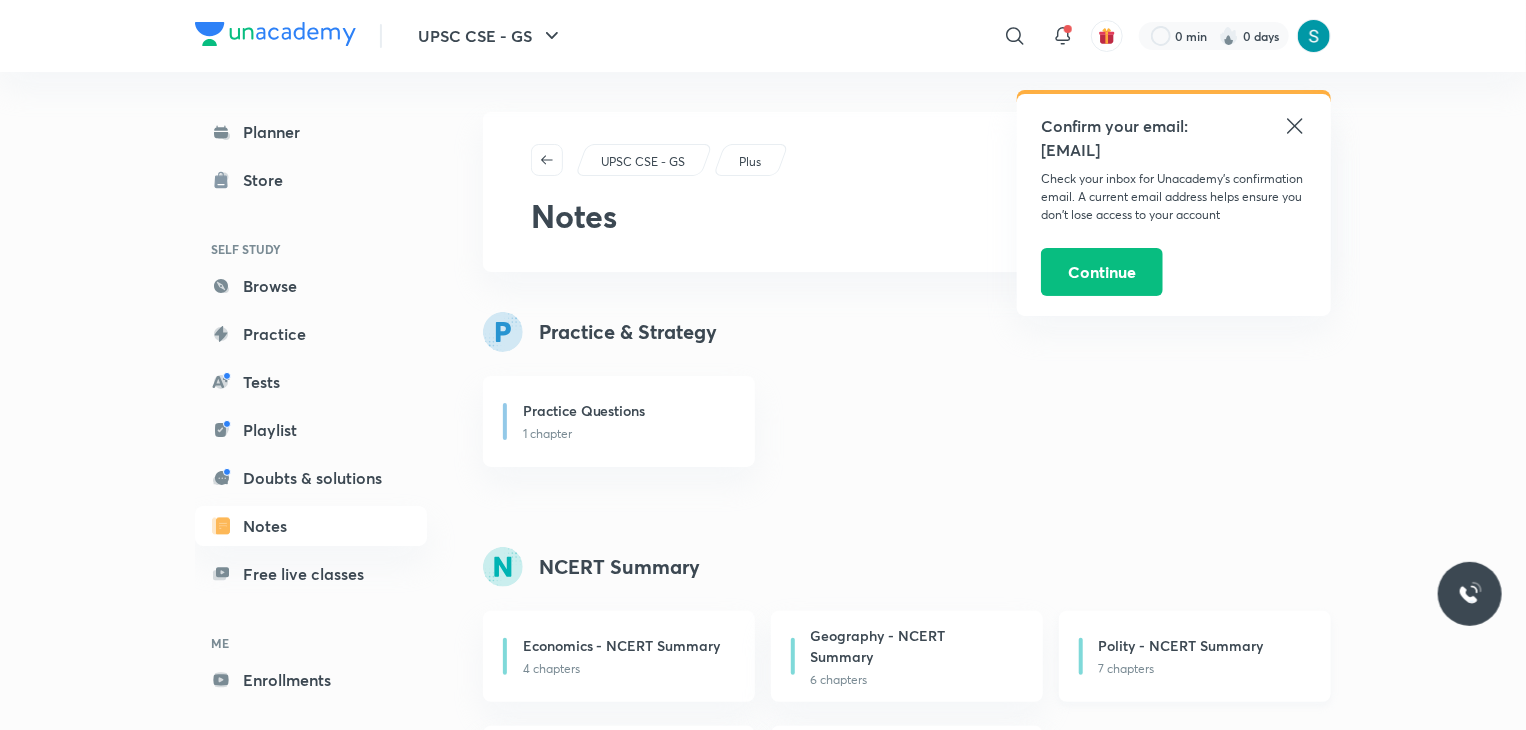 click on "7 chapters" at bounding box center [1203, 669] 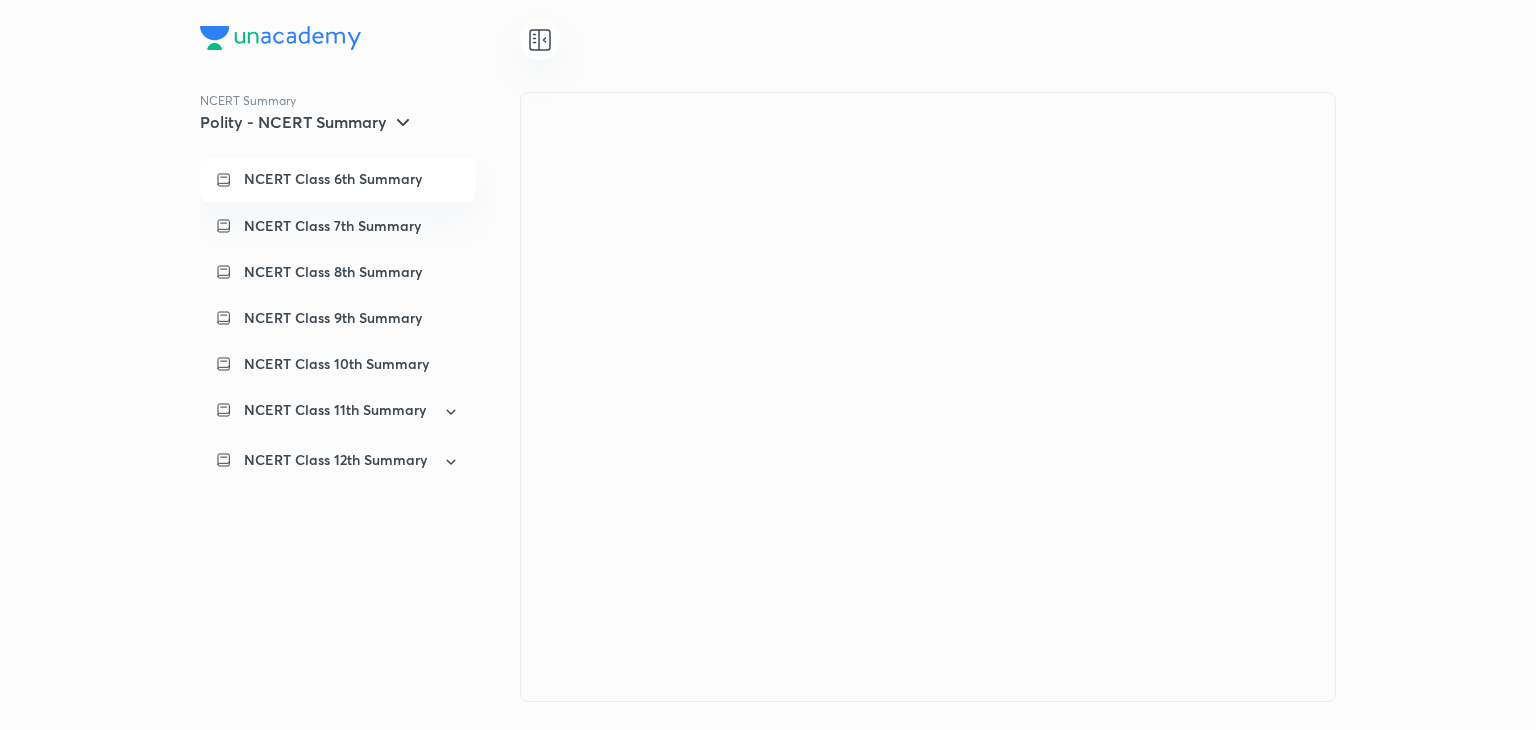 scroll, scrollTop: 0, scrollLeft: 0, axis: both 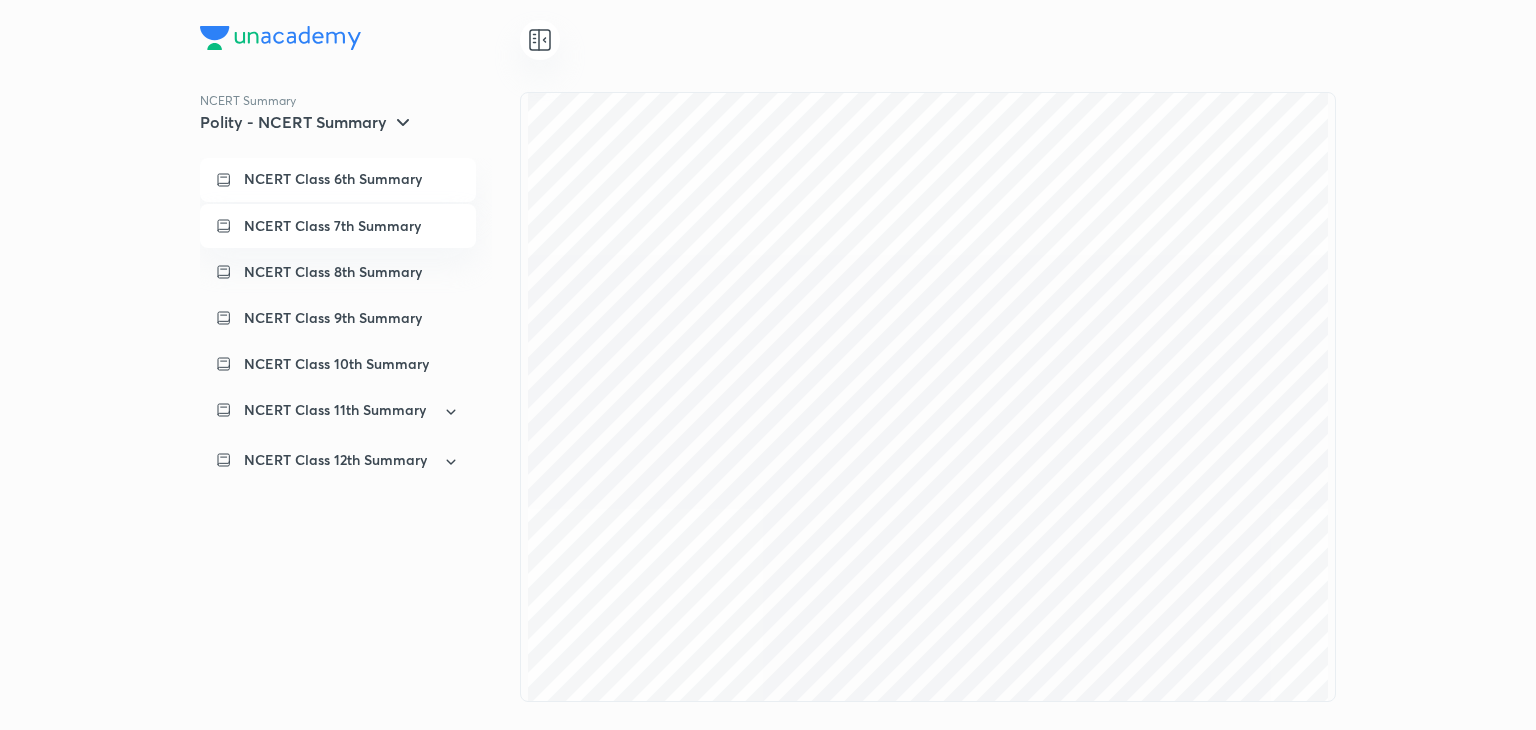 click on "NCERT Class 7th Summary" at bounding box center [332, 226] 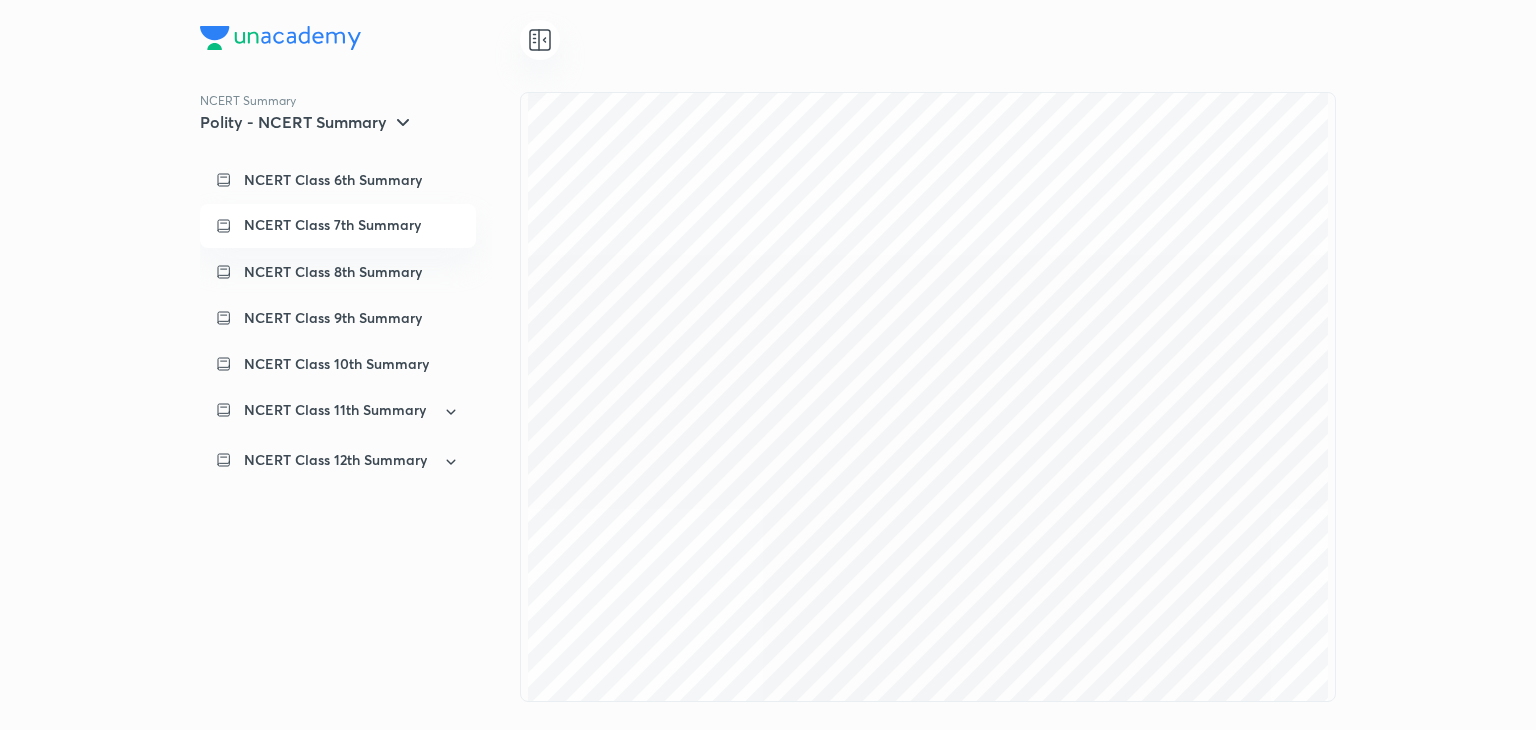 scroll, scrollTop: 11376, scrollLeft: 0, axis: vertical 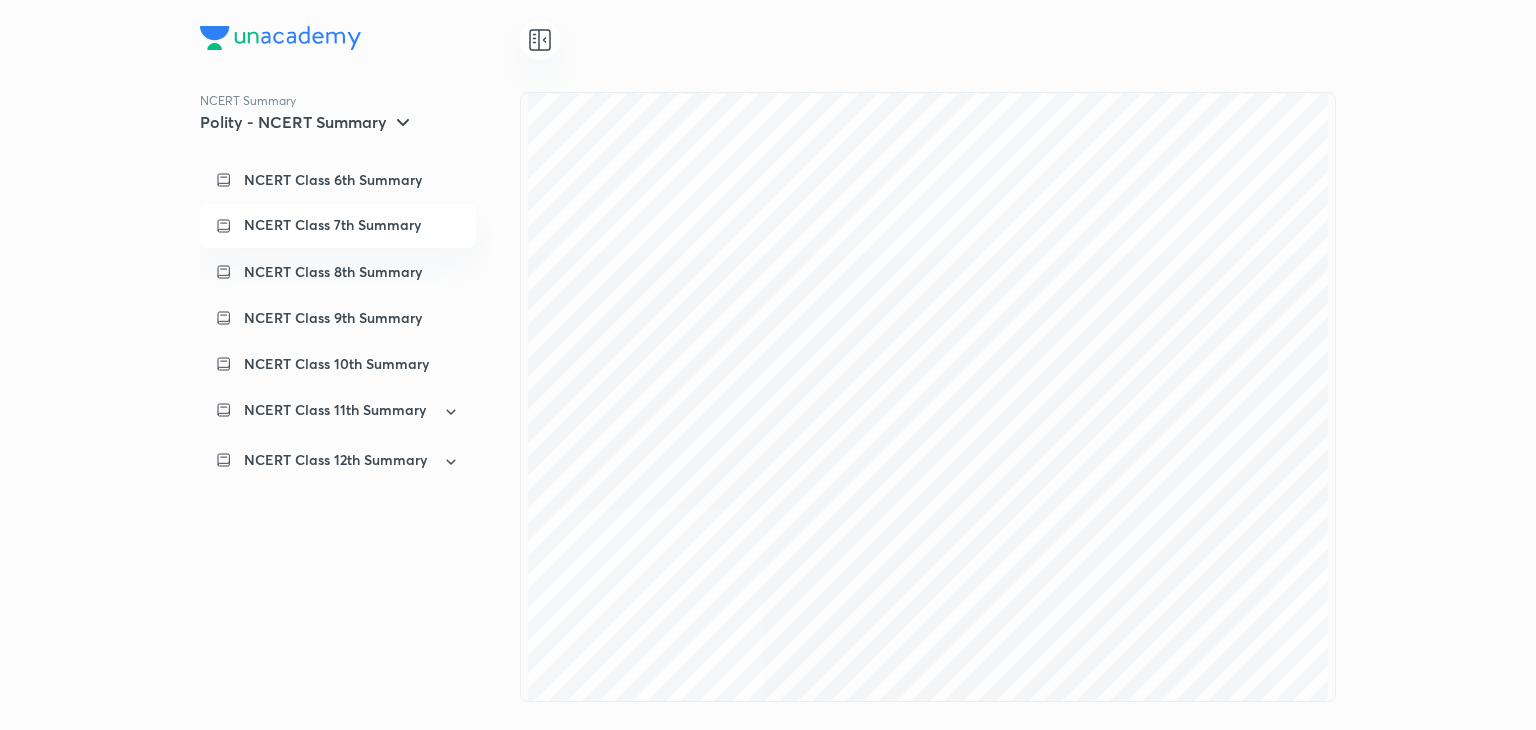 click on "NCERT Class 7th Summary" at bounding box center [332, 225] 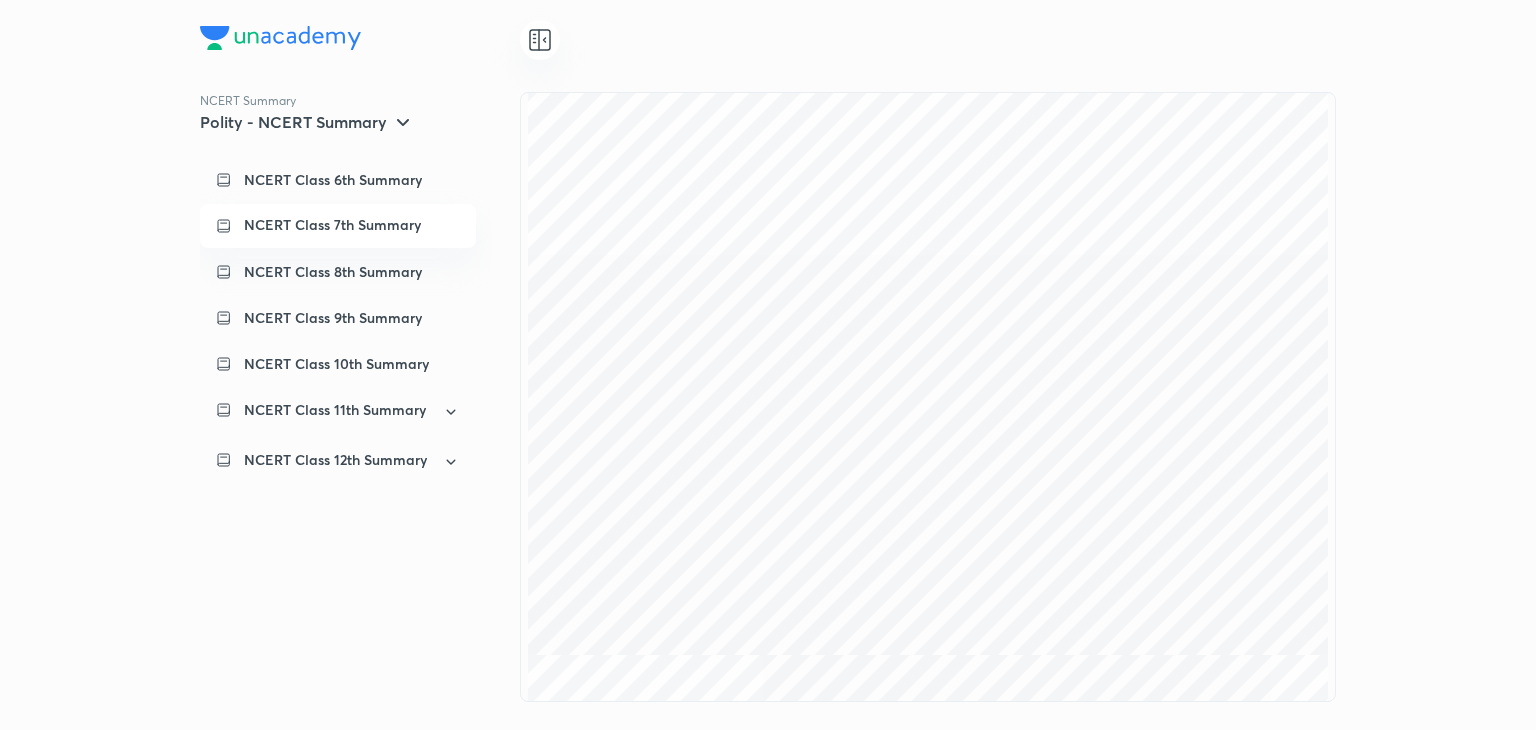 scroll, scrollTop: 0, scrollLeft: 0, axis: both 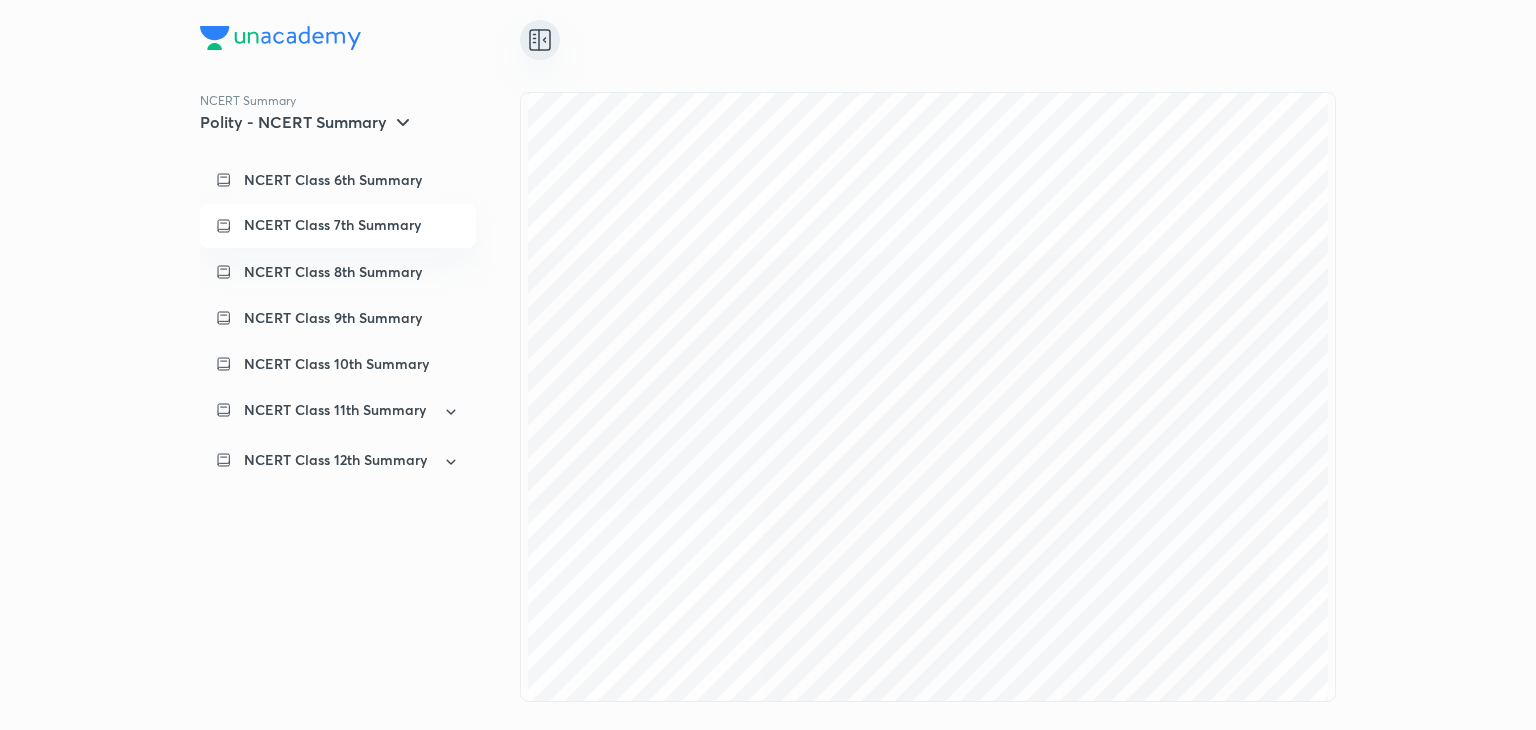 click 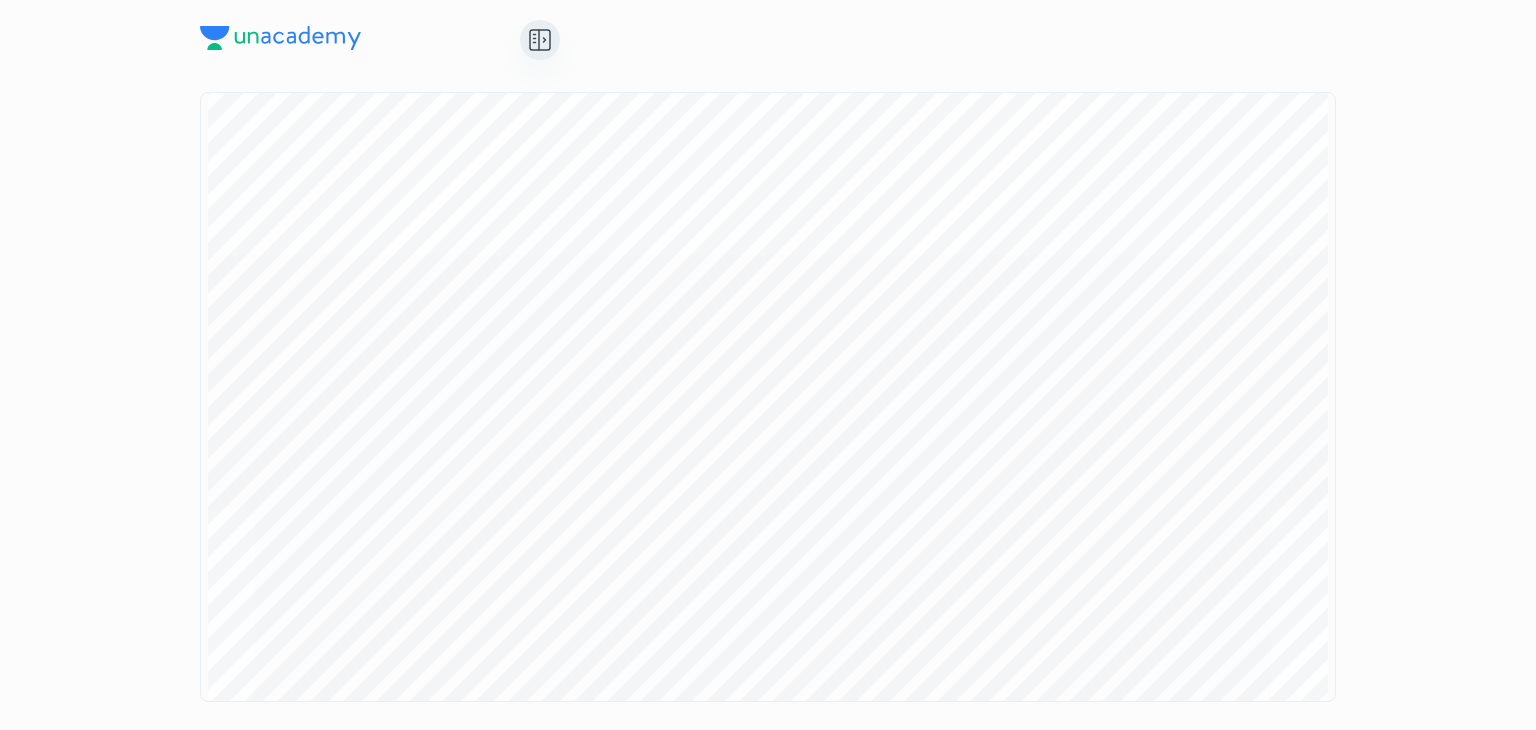 scroll, scrollTop: 320, scrollLeft: 0, axis: vertical 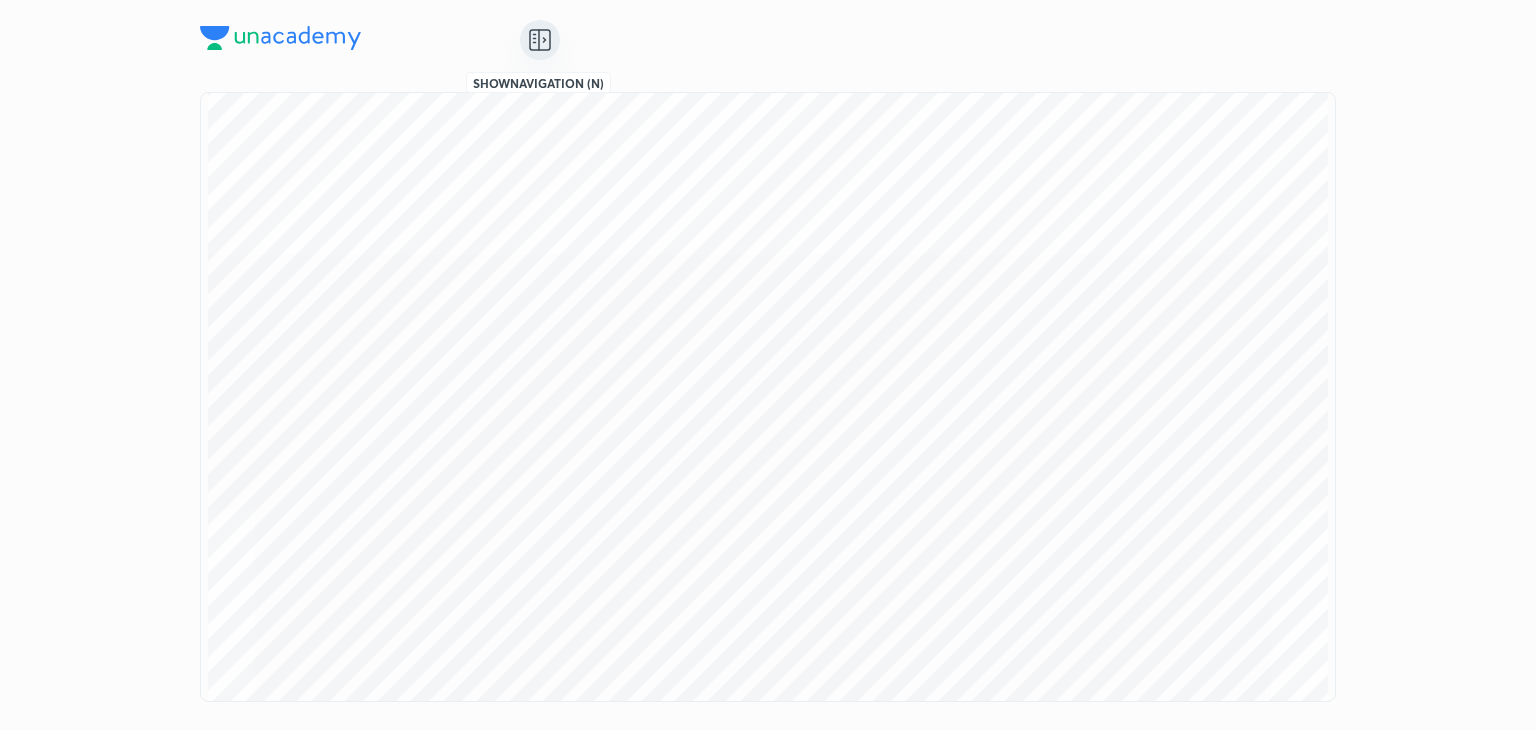 click 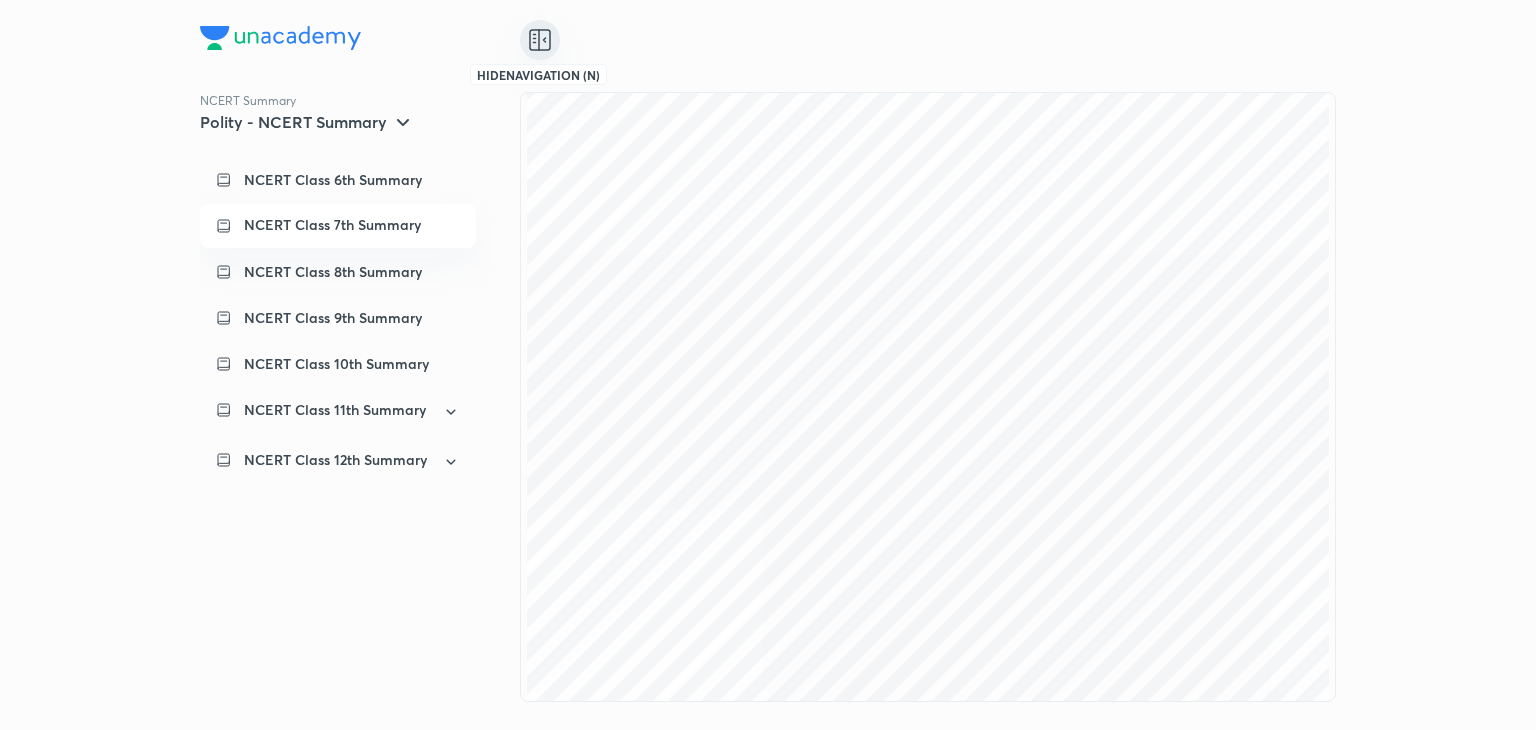 scroll, scrollTop: 11803, scrollLeft: 0, axis: vertical 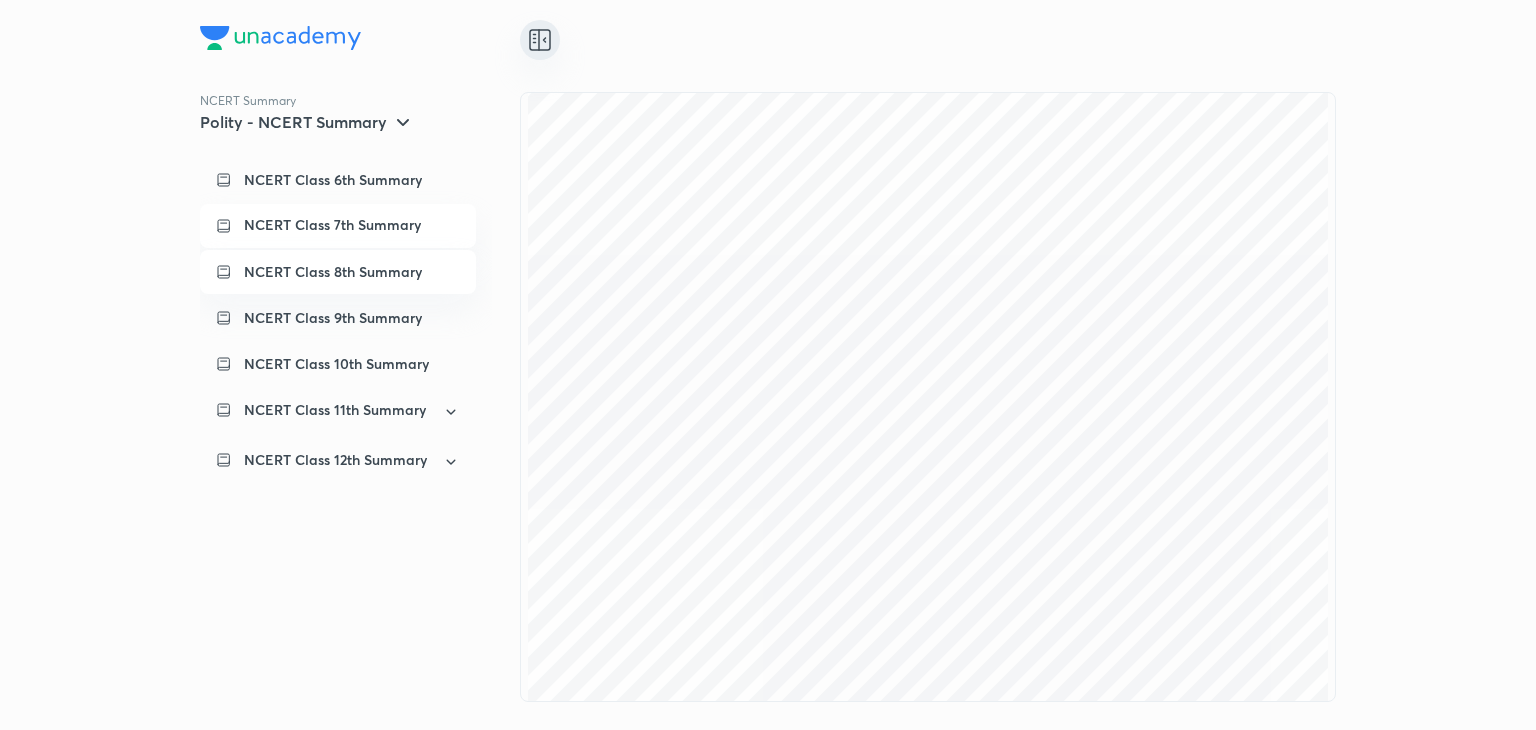 click on "NCERT Class 8th Summary" at bounding box center (333, 272) 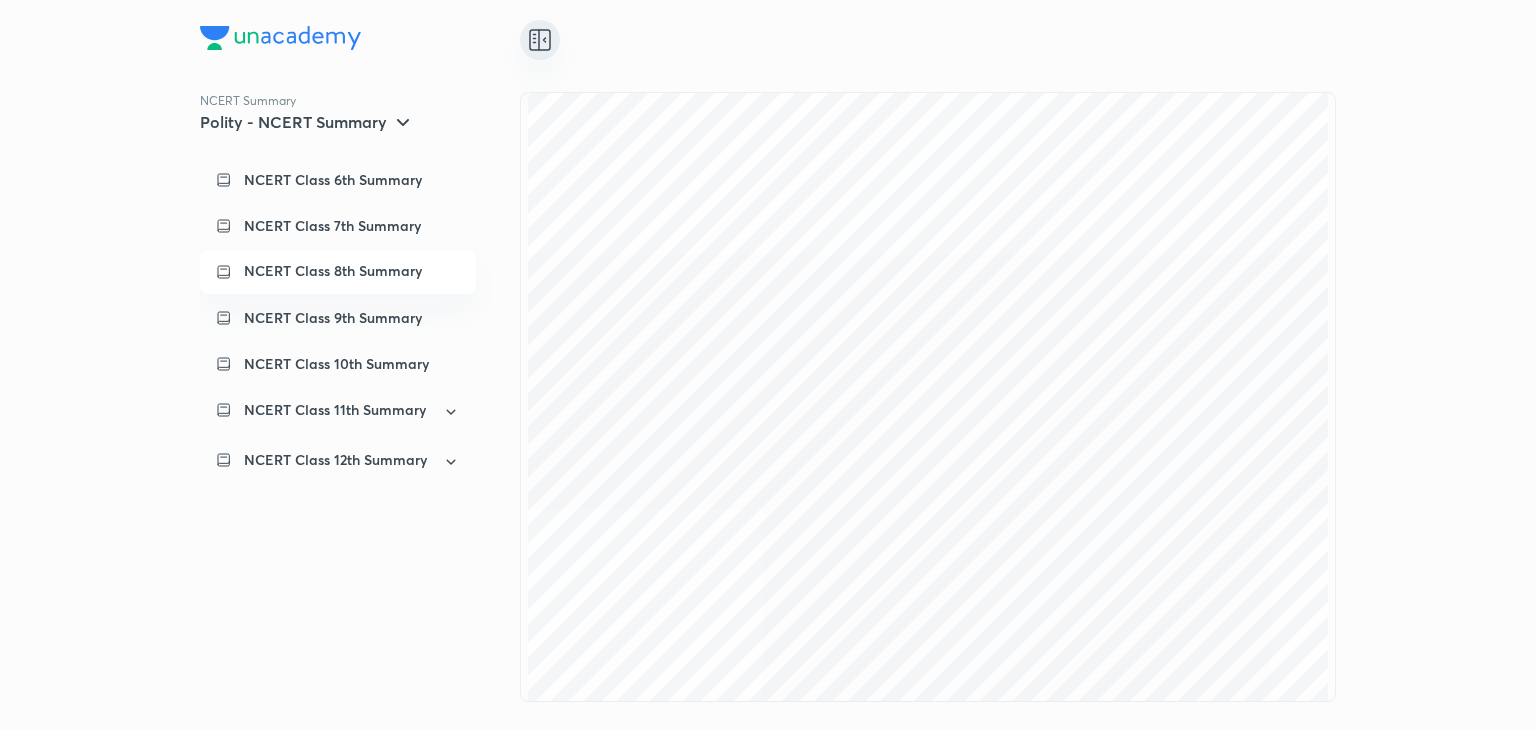 scroll, scrollTop: 40336, scrollLeft: 0, axis: vertical 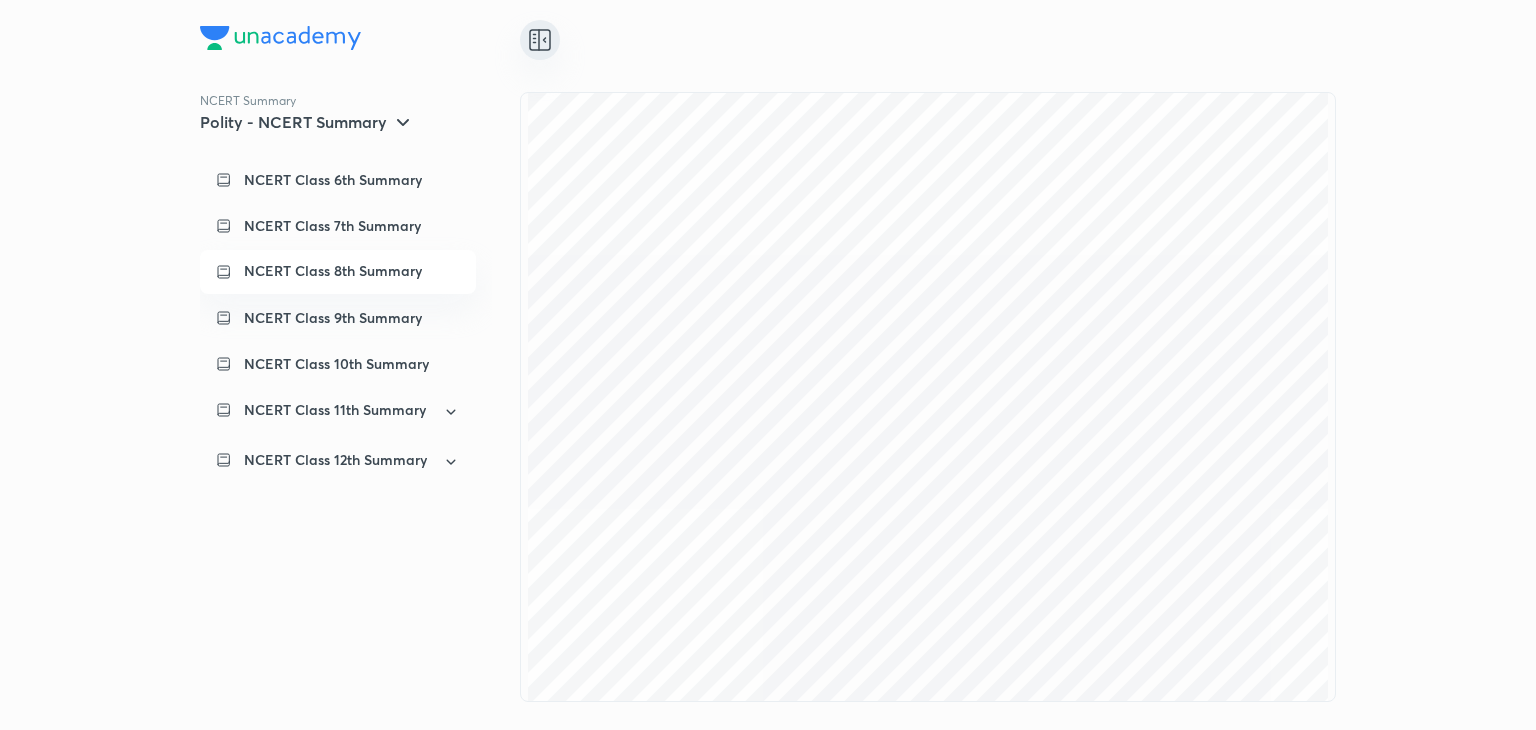 click on "NCERT Class 8th Summary" at bounding box center (333, 271) 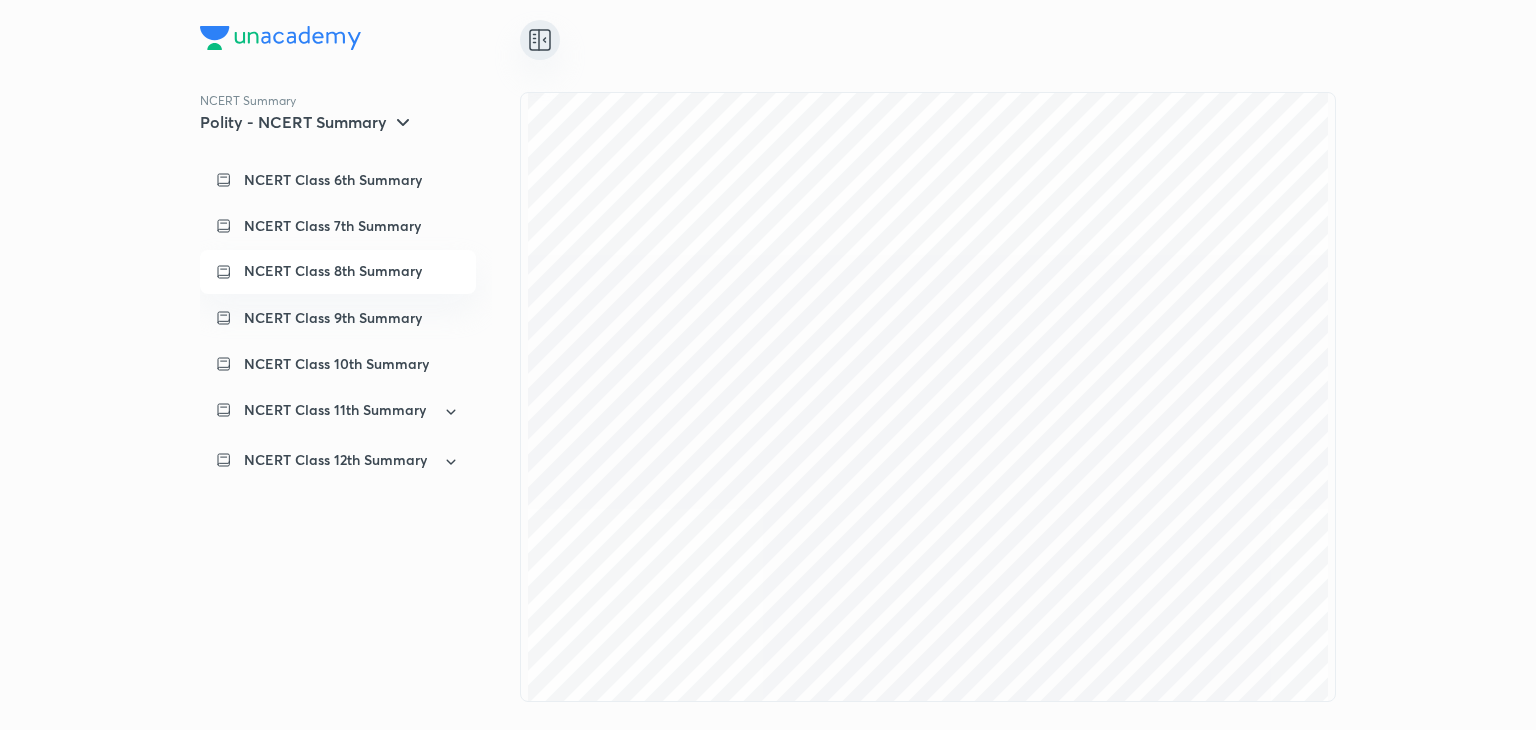 scroll, scrollTop: 0, scrollLeft: 0, axis: both 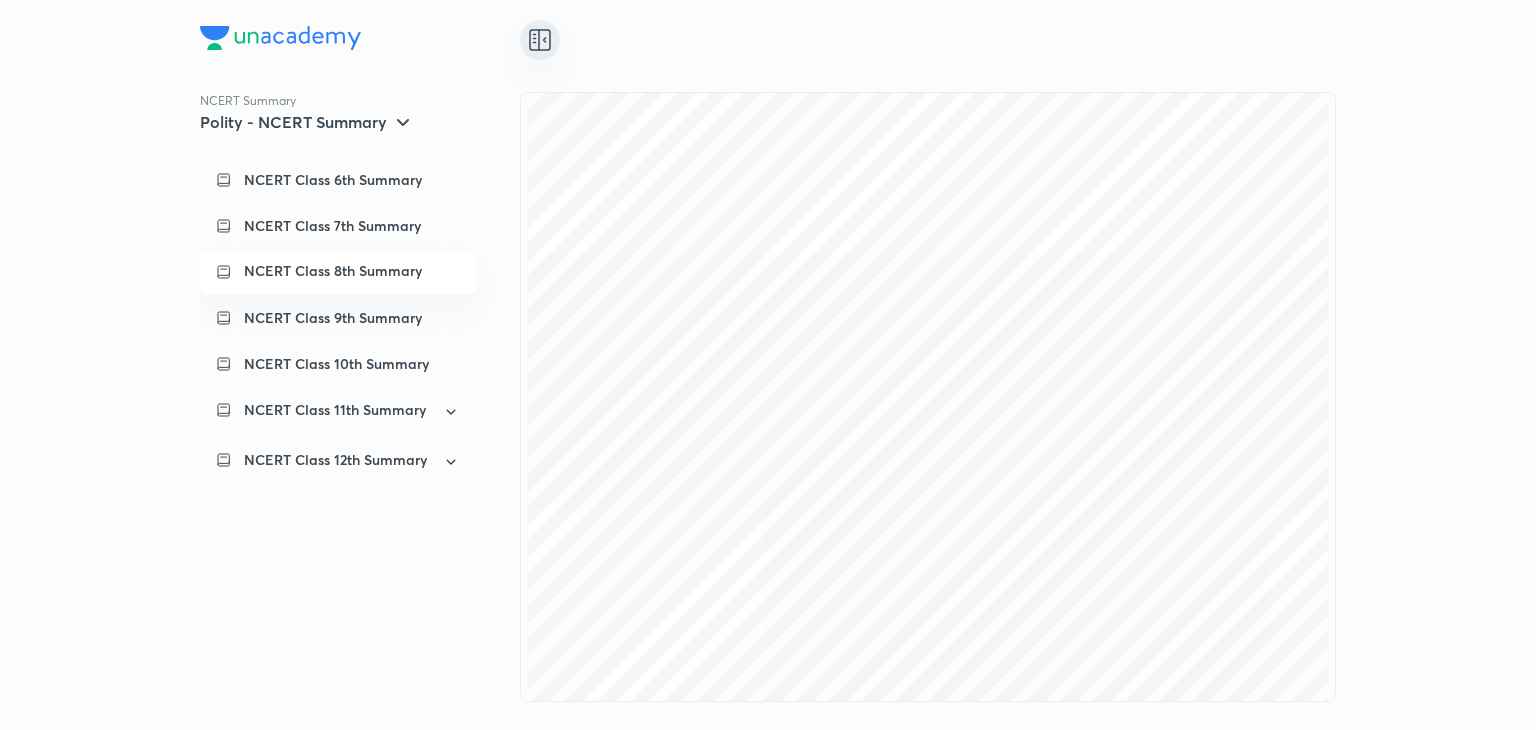 click at bounding box center (540, 40) 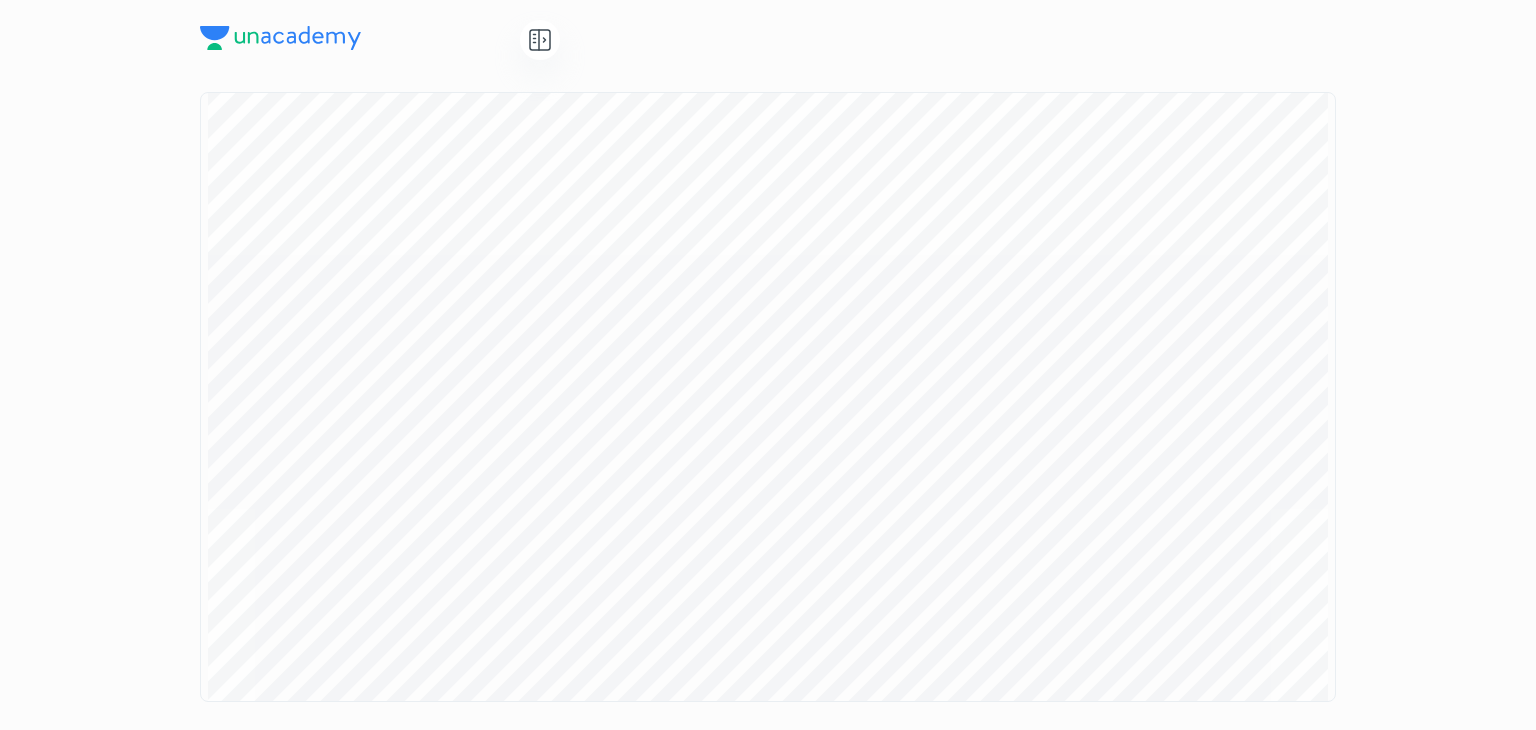 scroll, scrollTop: 4443, scrollLeft: 0, axis: vertical 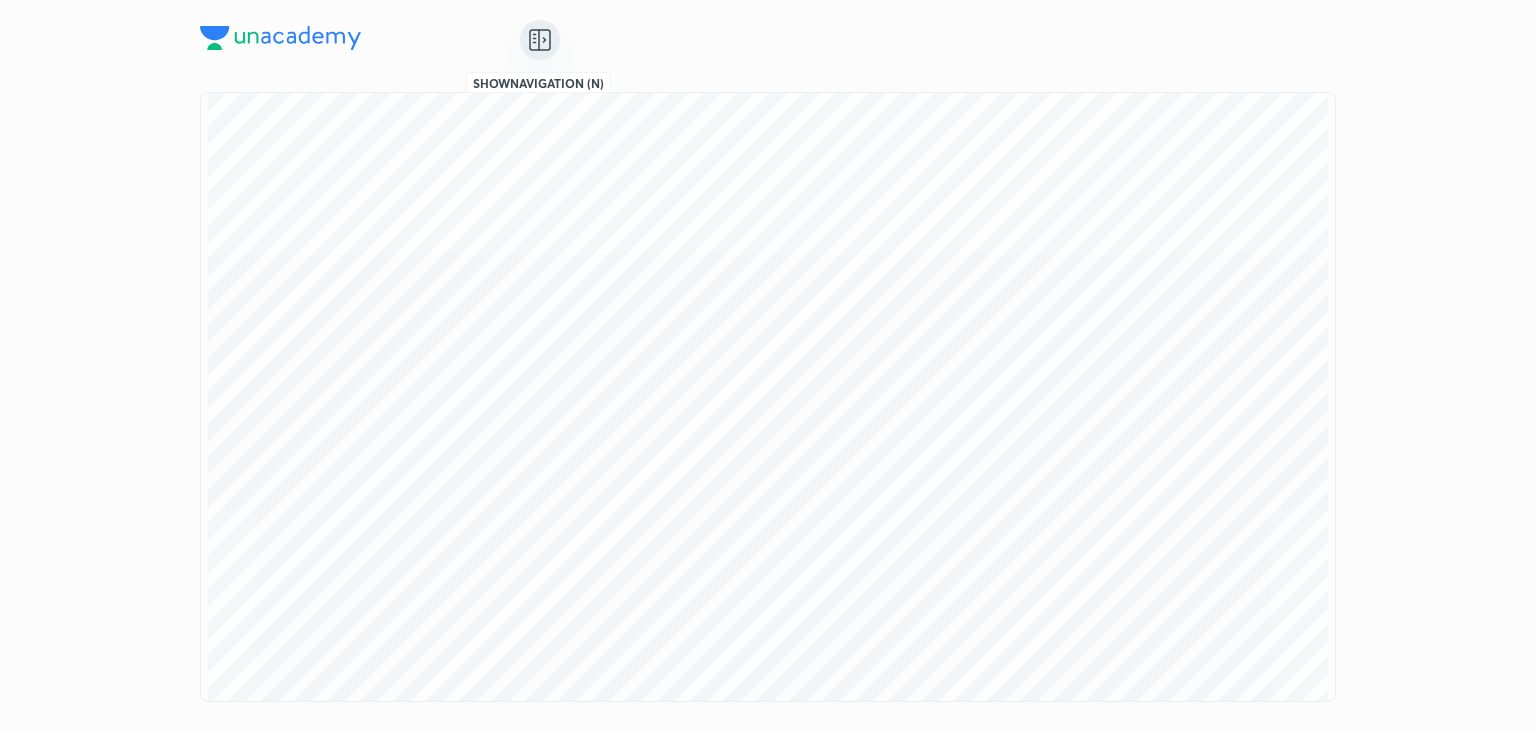 click 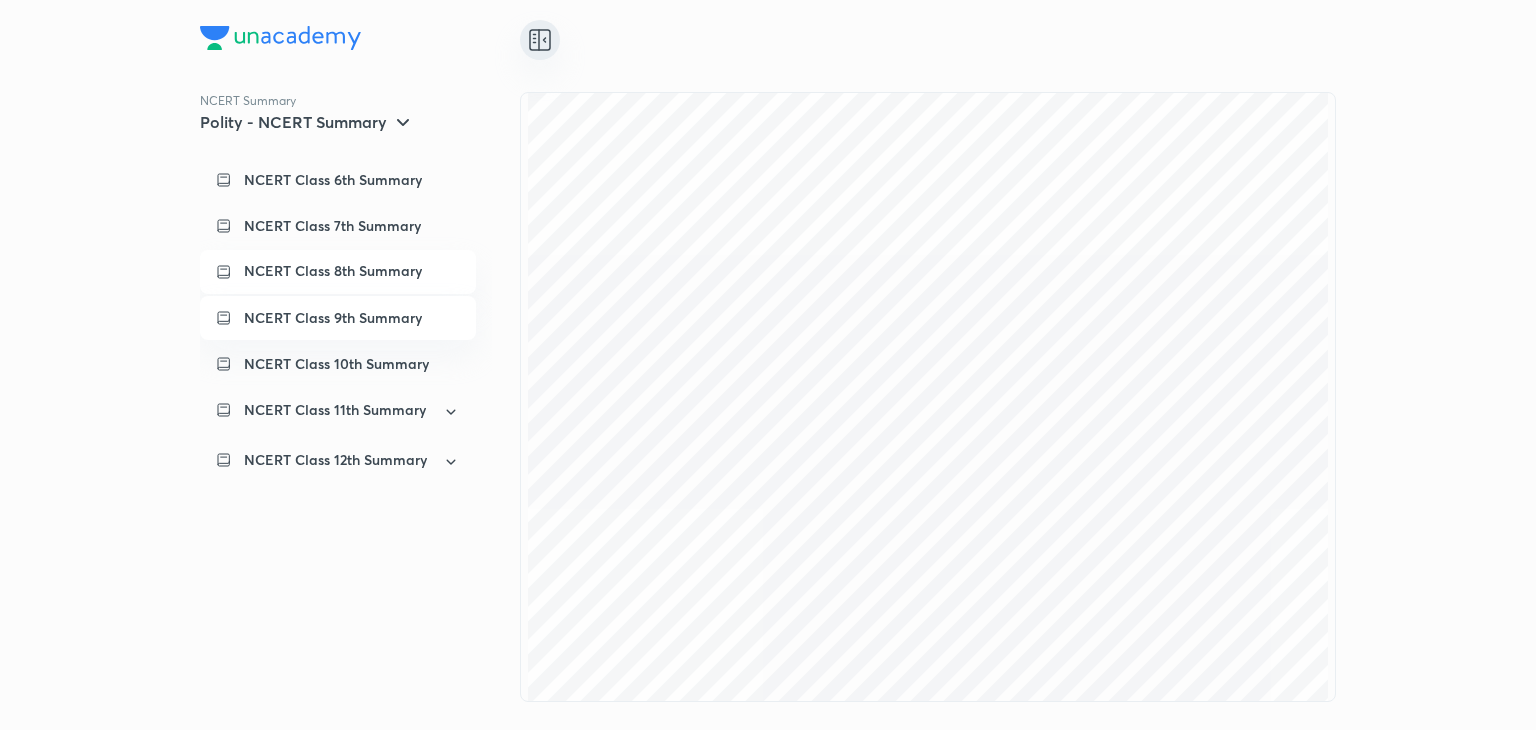 click on "NCERT Class 9th Summary" at bounding box center (333, 318) 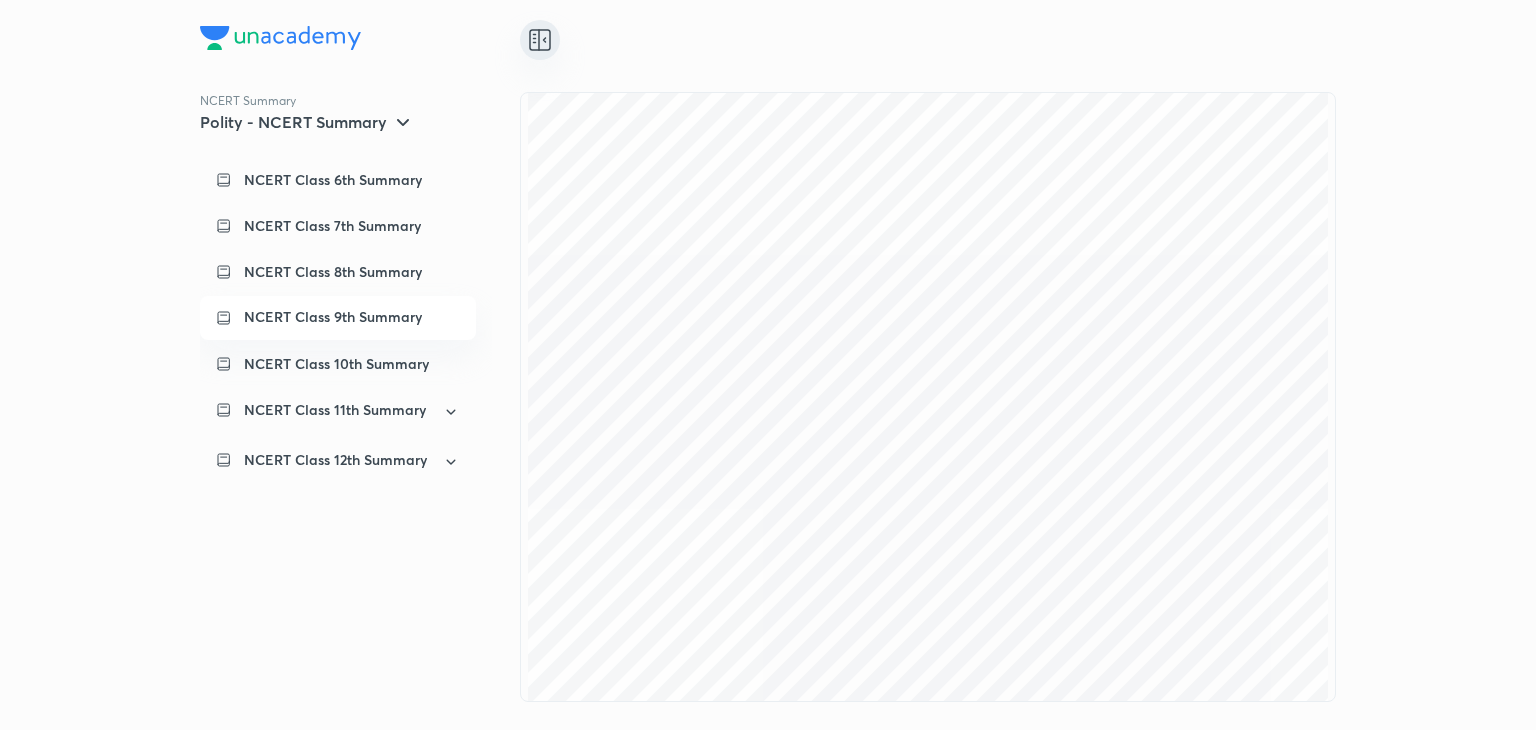scroll, scrollTop: 33096, scrollLeft: 0, axis: vertical 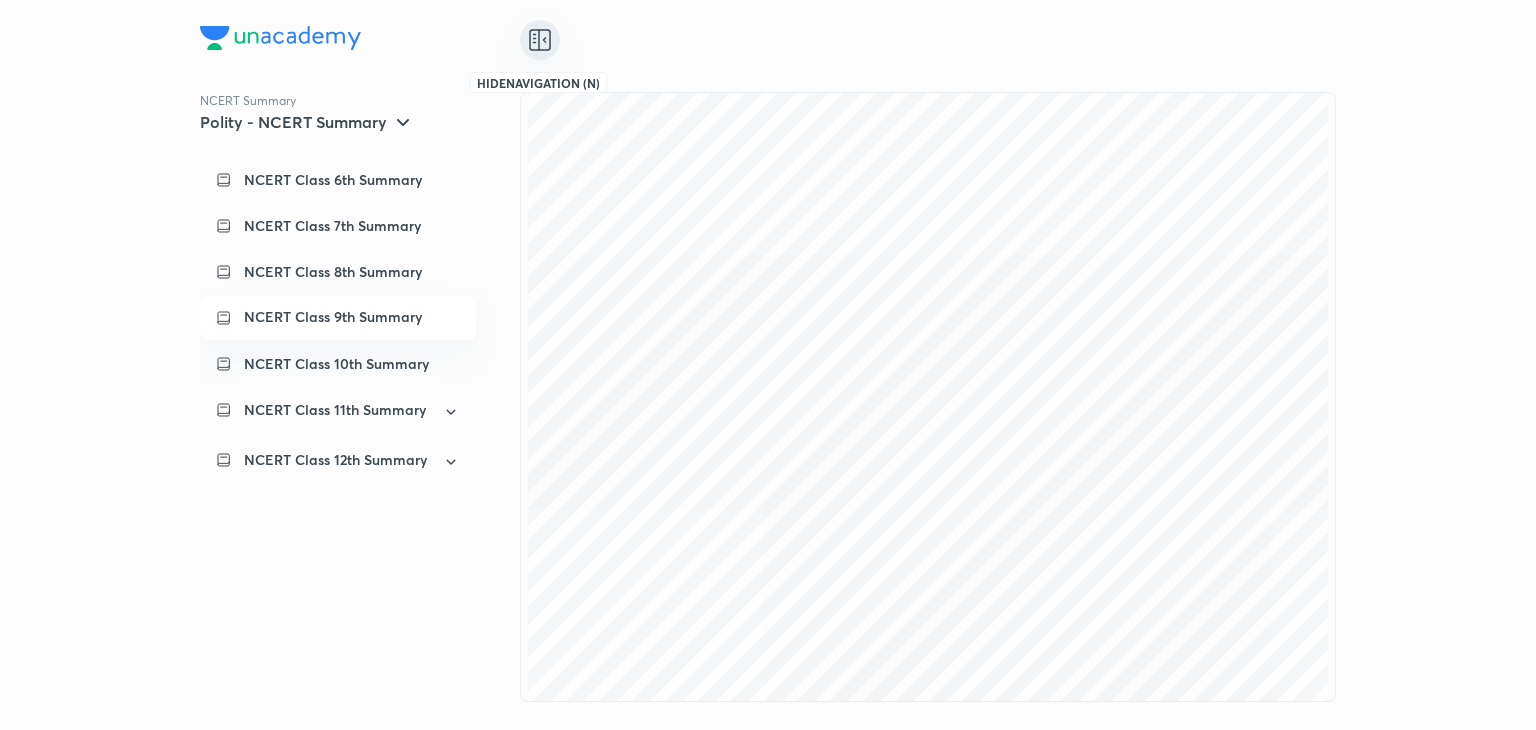 click 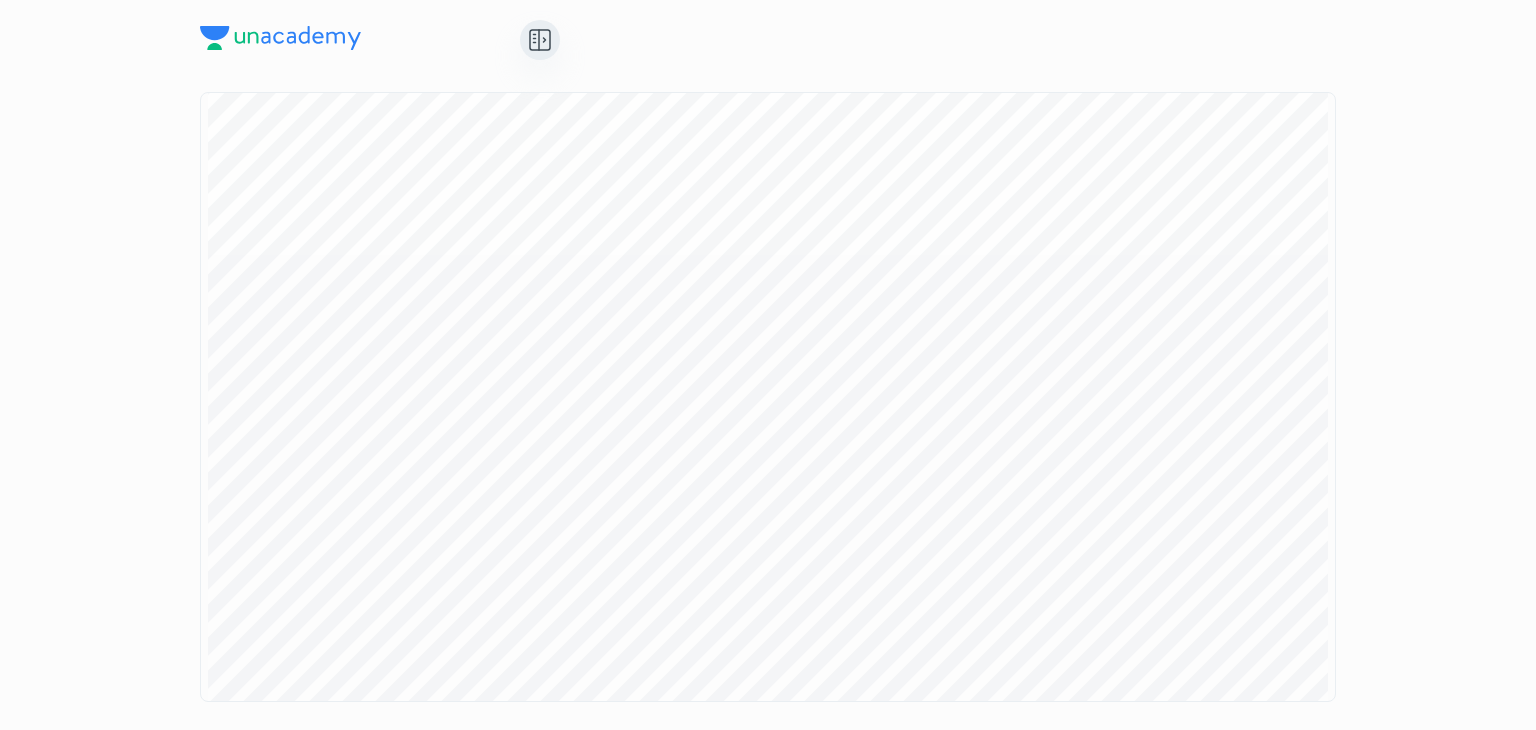 scroll, scrollTop: 1536, scrollLeft: 0, axis: vertical 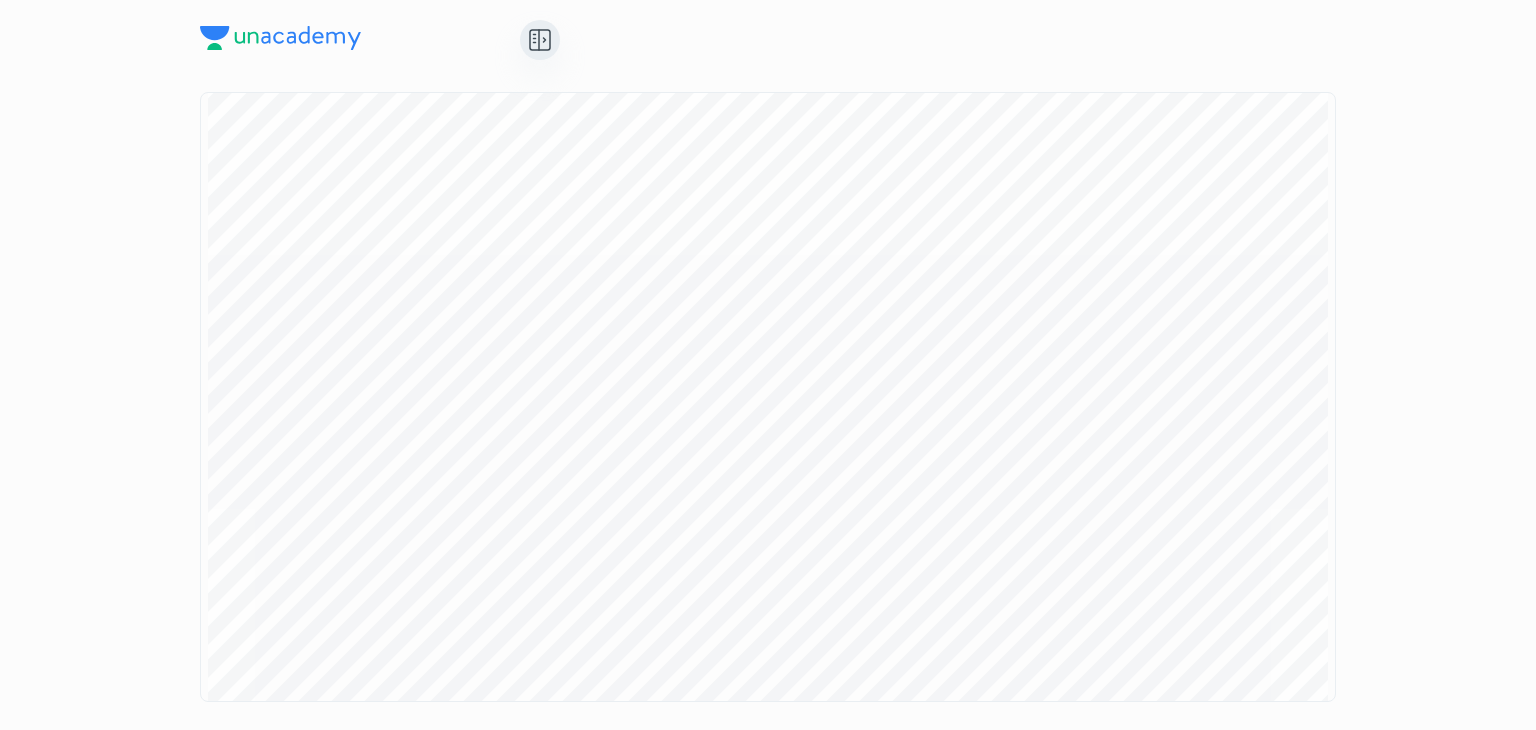 click 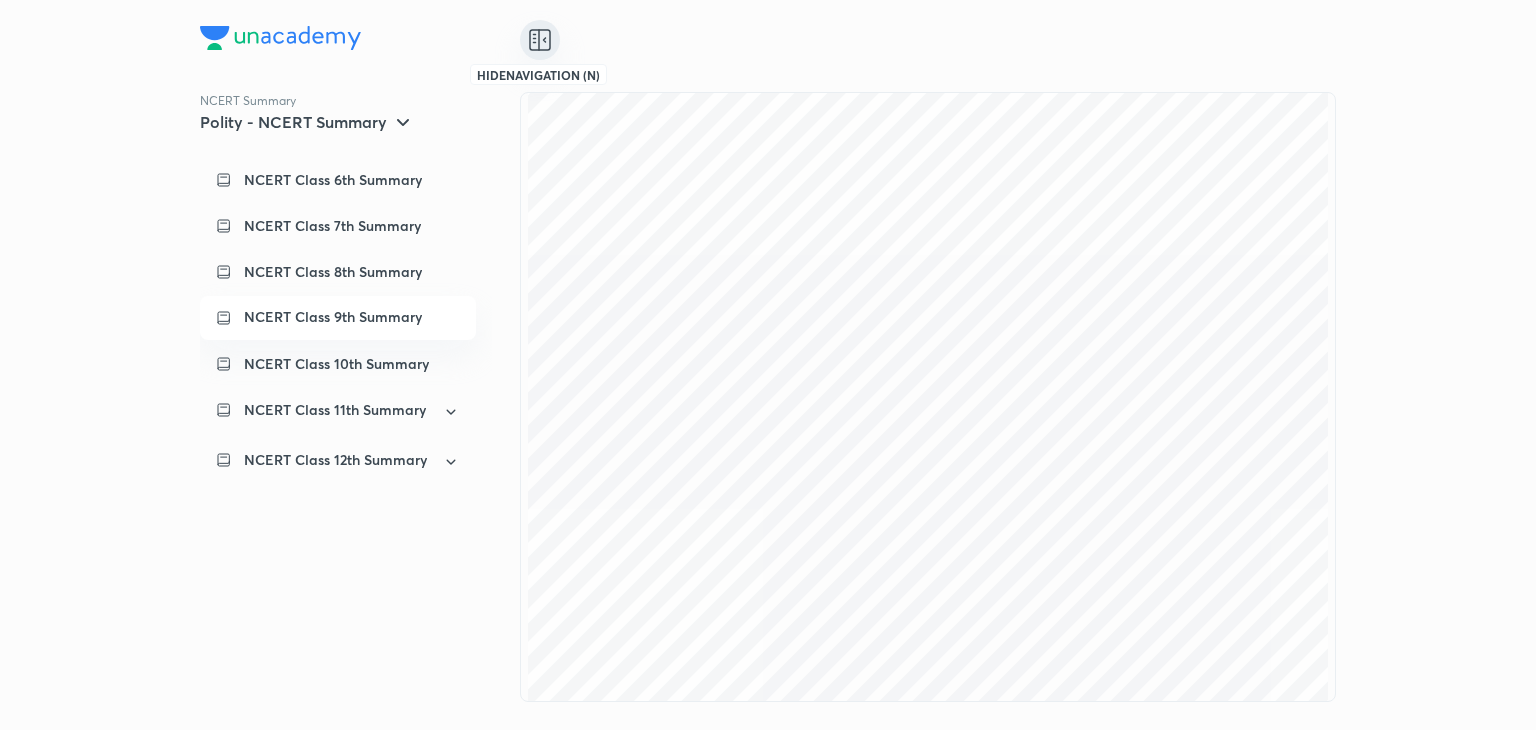 scroll, scrollTop: 34554, scrollLeft: 0, axis: vertical 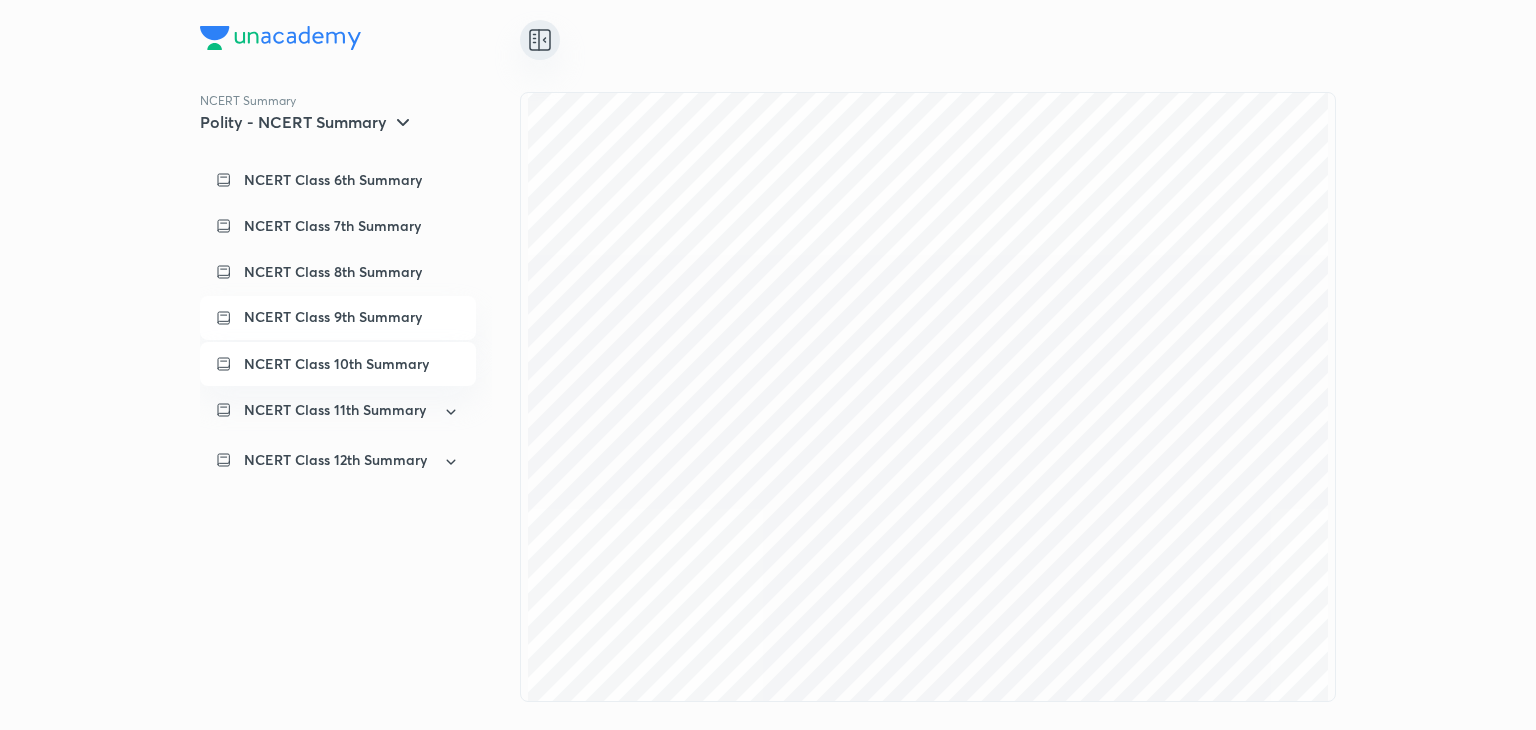 click on "NCERT Class 10th Summary" at bounding box center [338, 364] 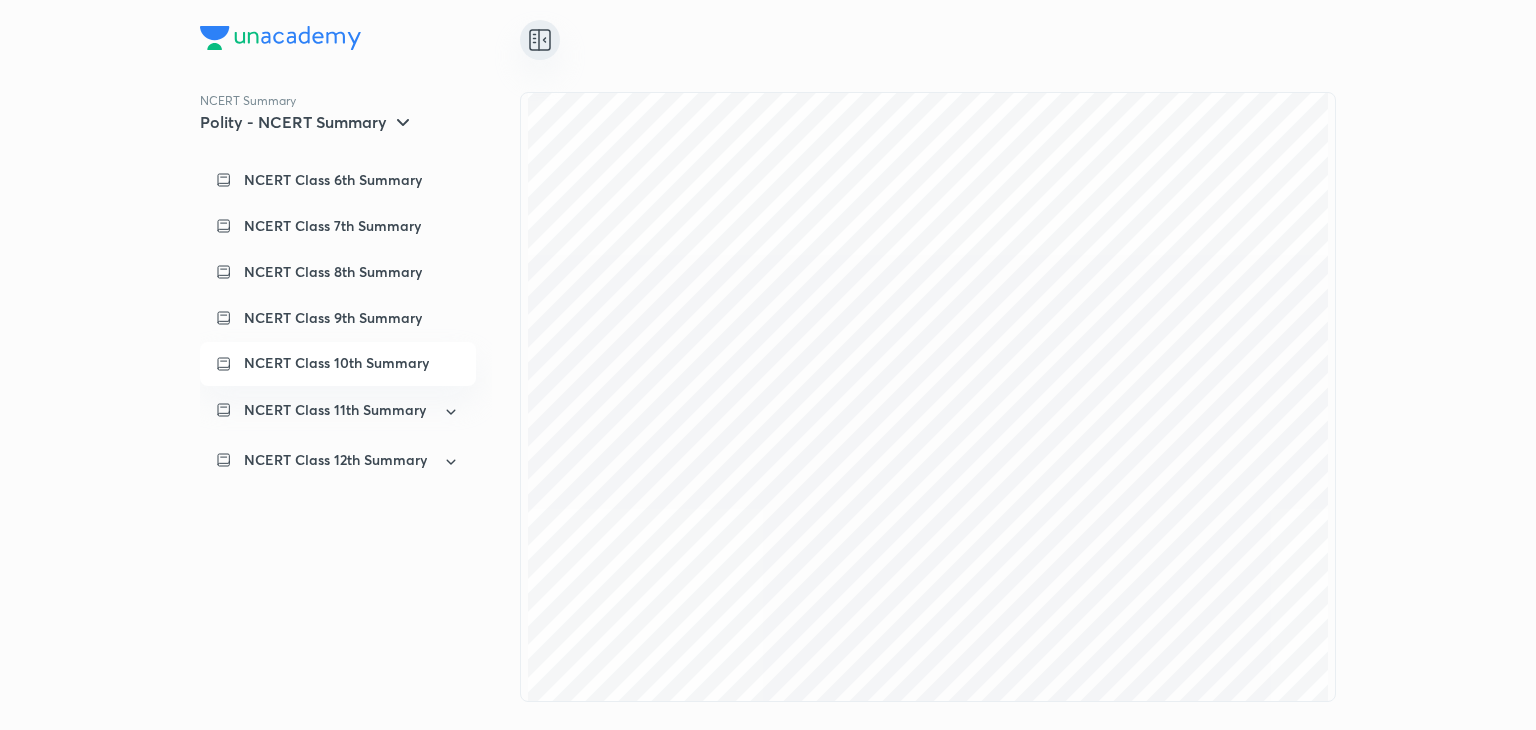 scroll, scrollTop: 0, scrollLeft: 0, axis: both 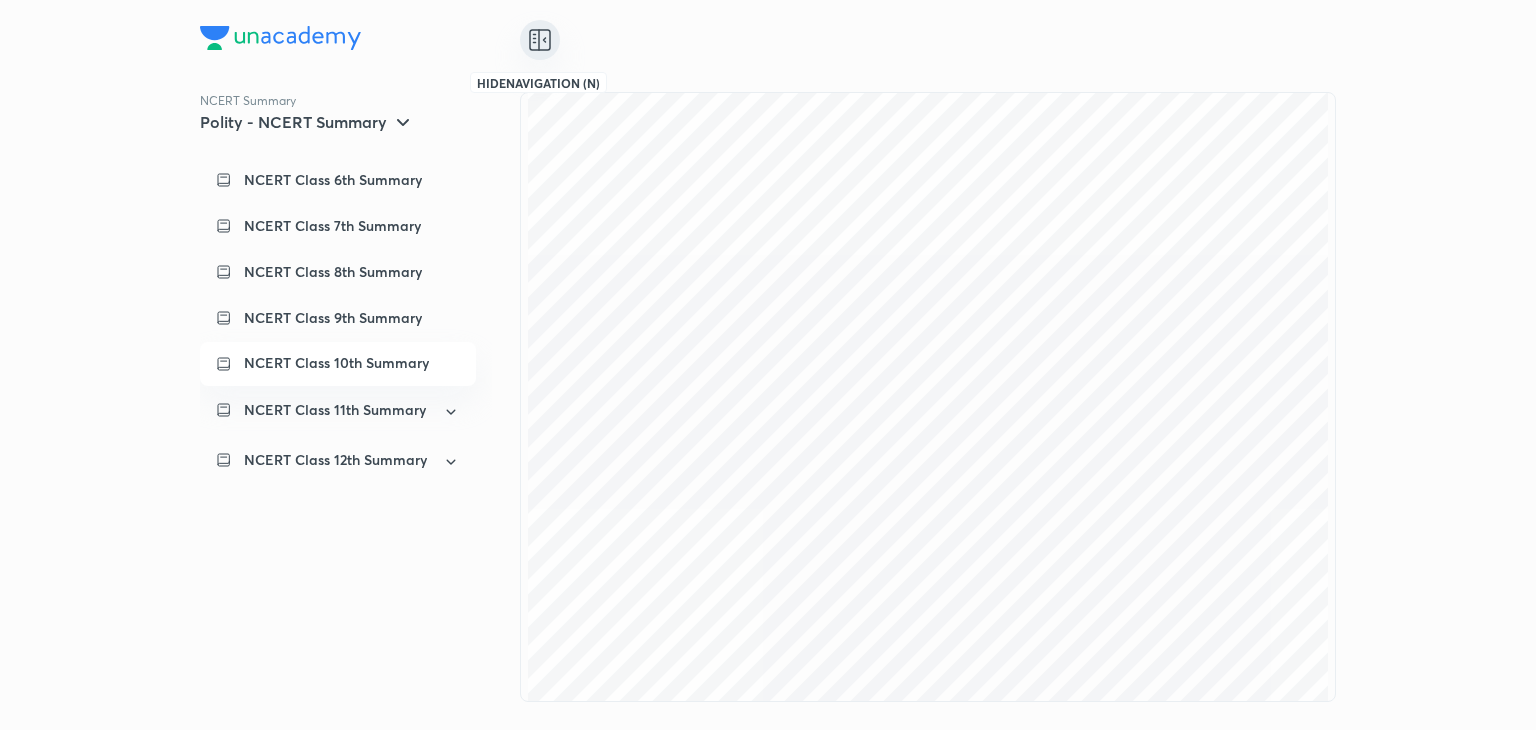 click 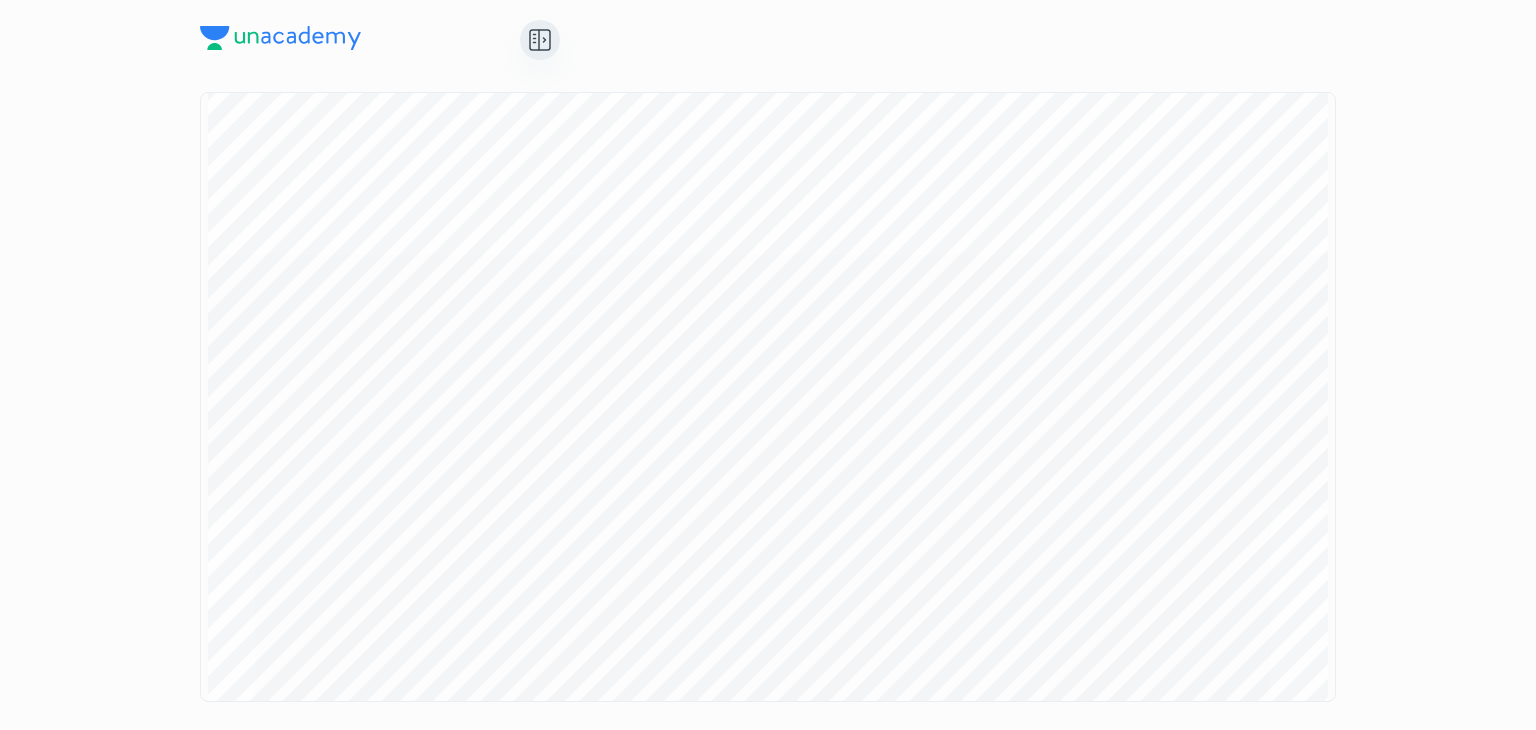 scroll, scrollTop: 13284, scrollLeft: 0, axis: vertical 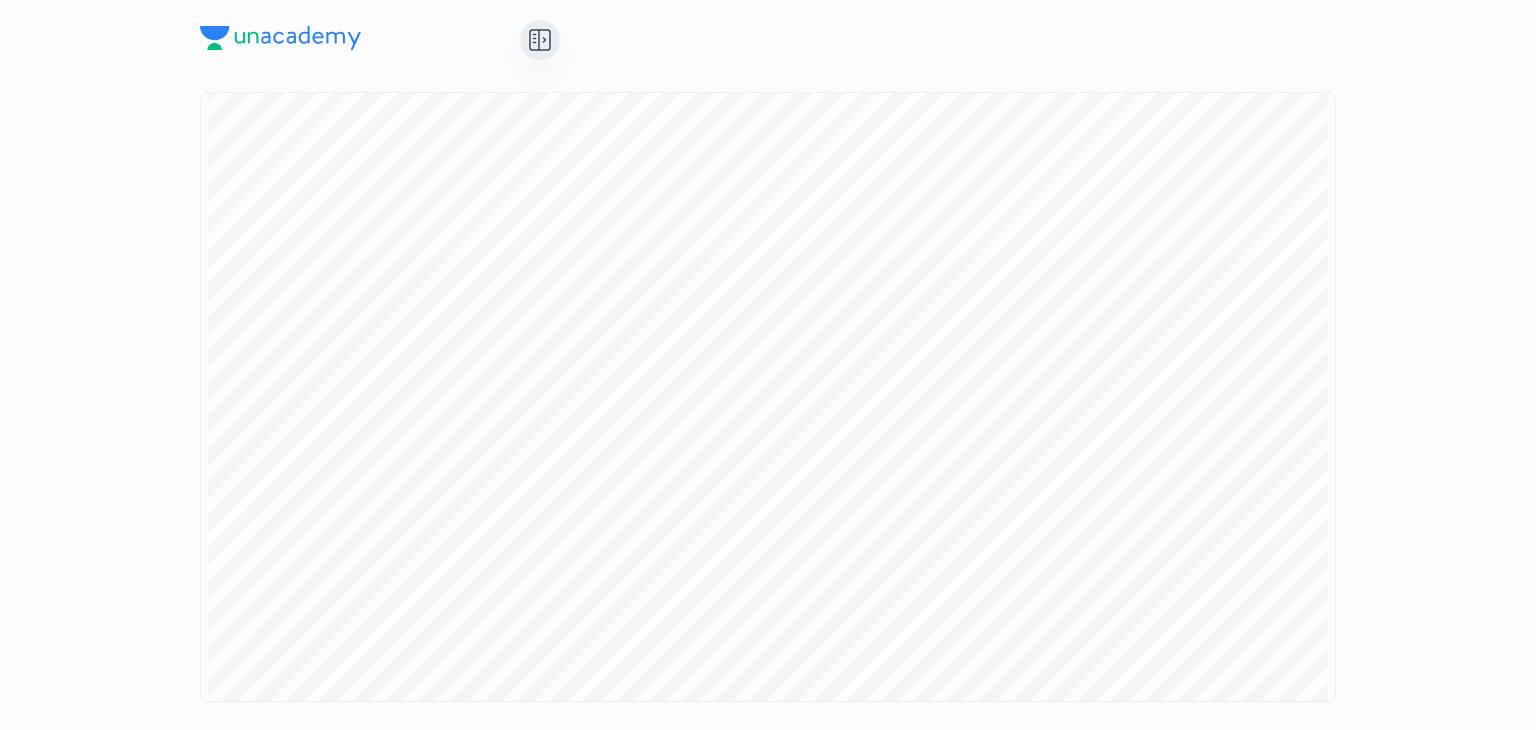 click on "NCERT Summary Polity - NCERT Summary NCERT Class 6th Summary NCERT Class 7th Summary NCERT Class 8th Summary  NCERT Class 9th Summary NCERT Class 10th Summary NCERT Class 11th Summary NCERT Class 12th Summary" at bounding box center (768, 365) 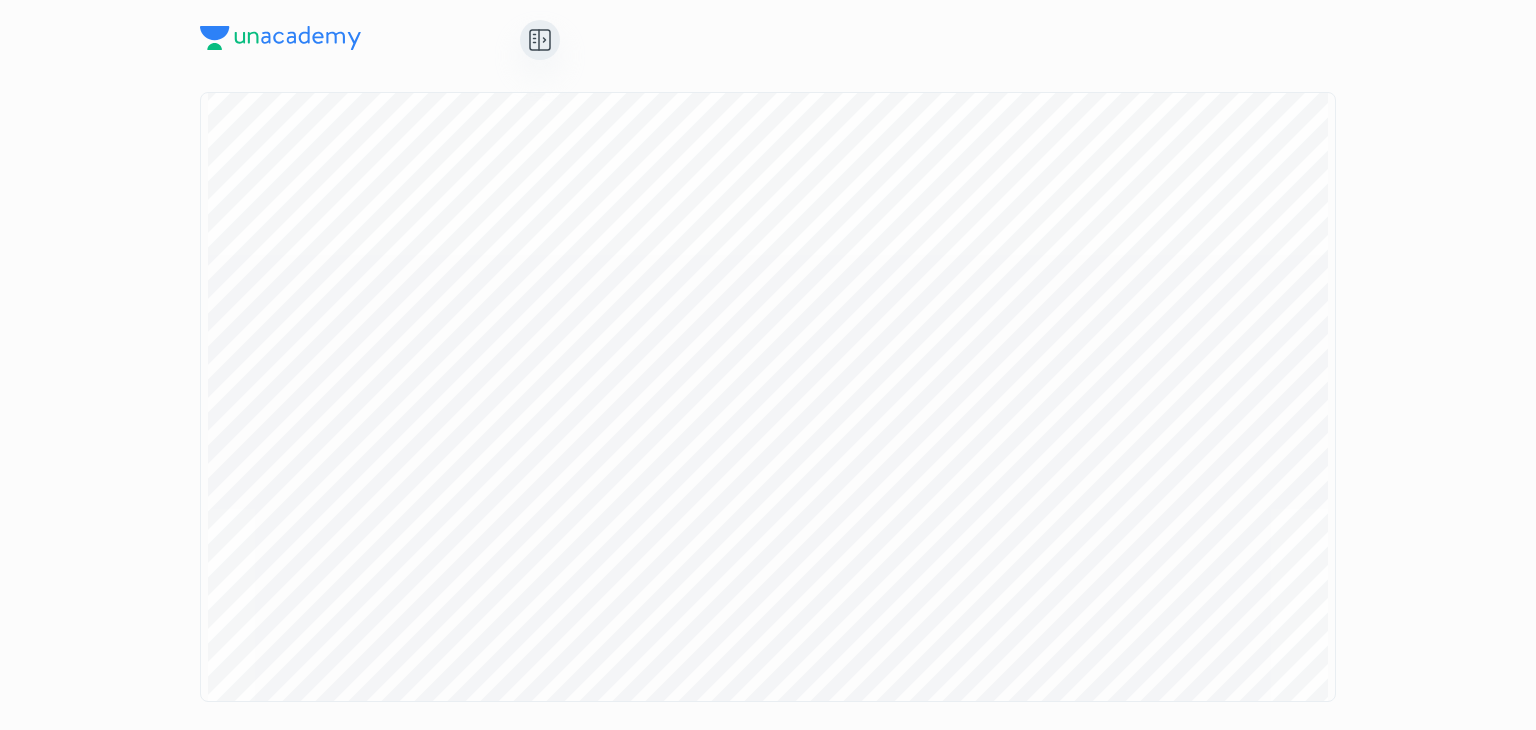 scroll, scrollTop: 58775, scrollLeft: 0, axis: vertical 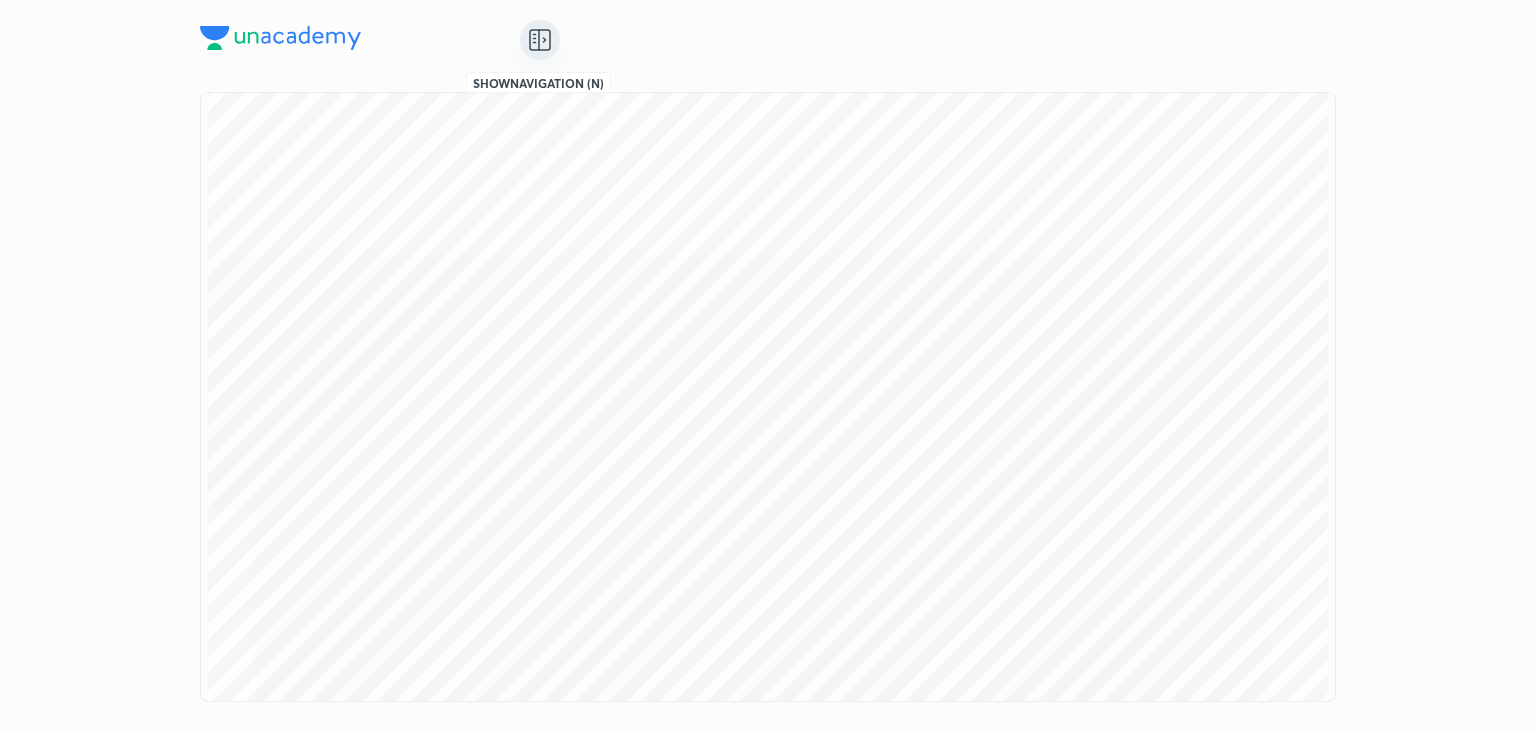 click at bounding box center [540, 40] 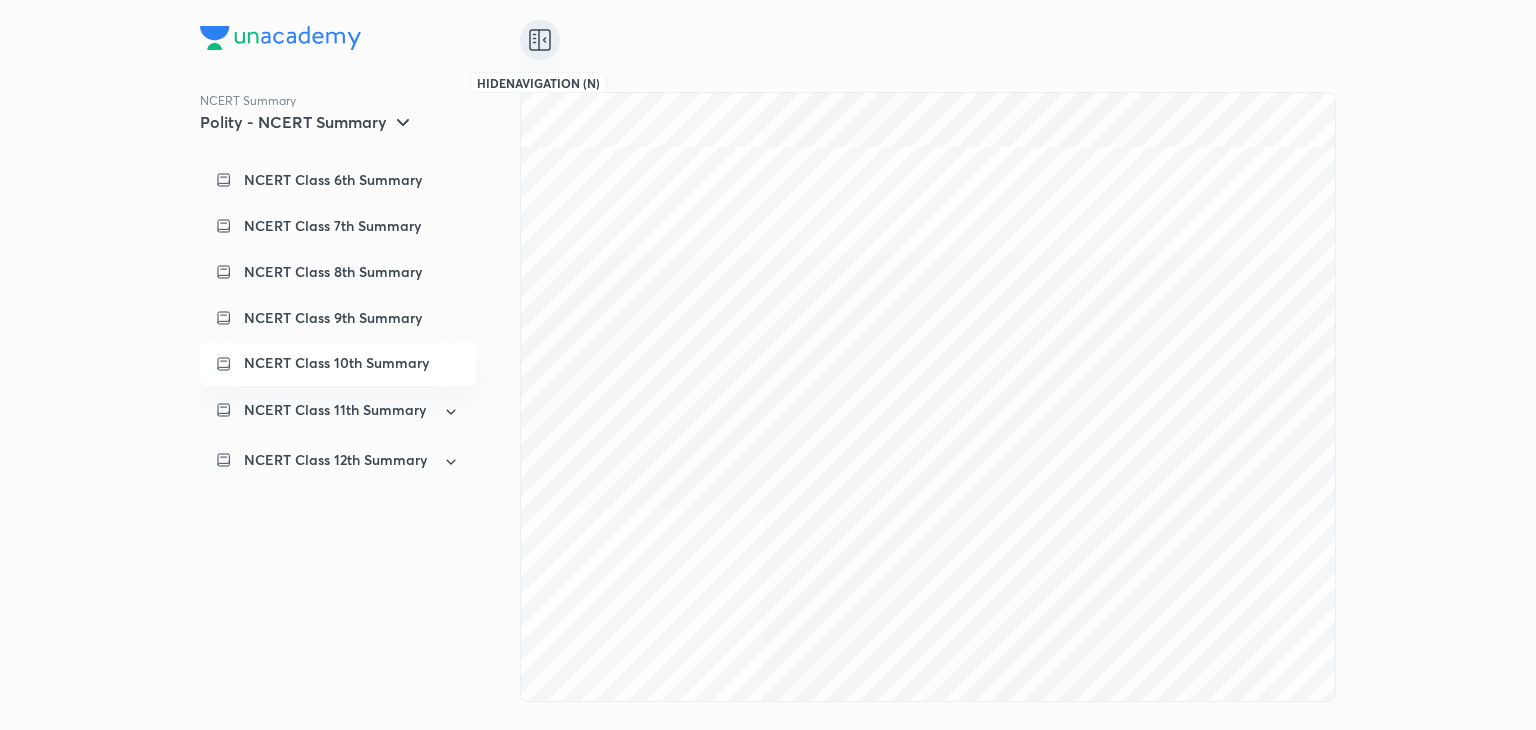 scroll, scrollTop: 41796, scrollLeft: 0, axis: vertical 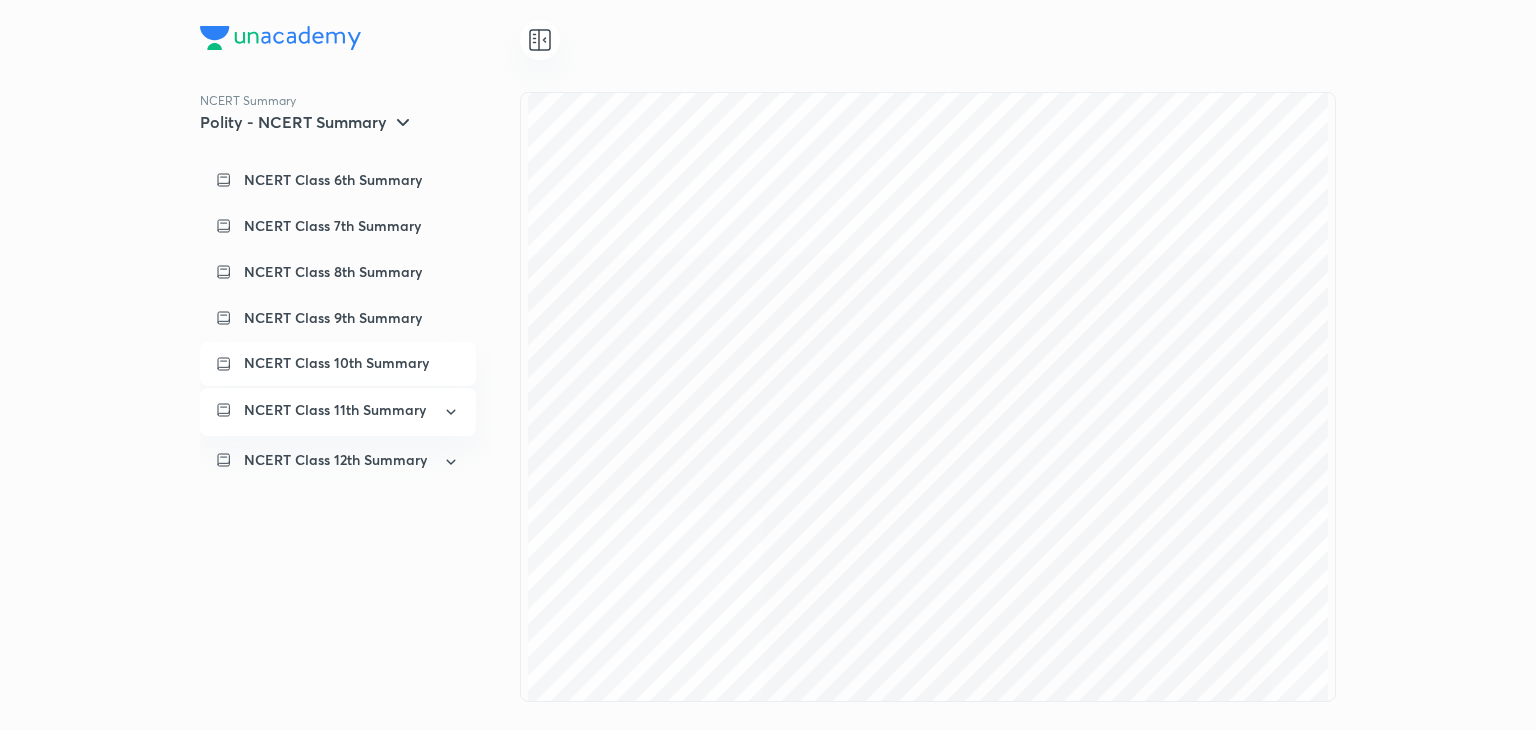 click on "NCERT Class 11th Summary" at bounding box center (335, 410) 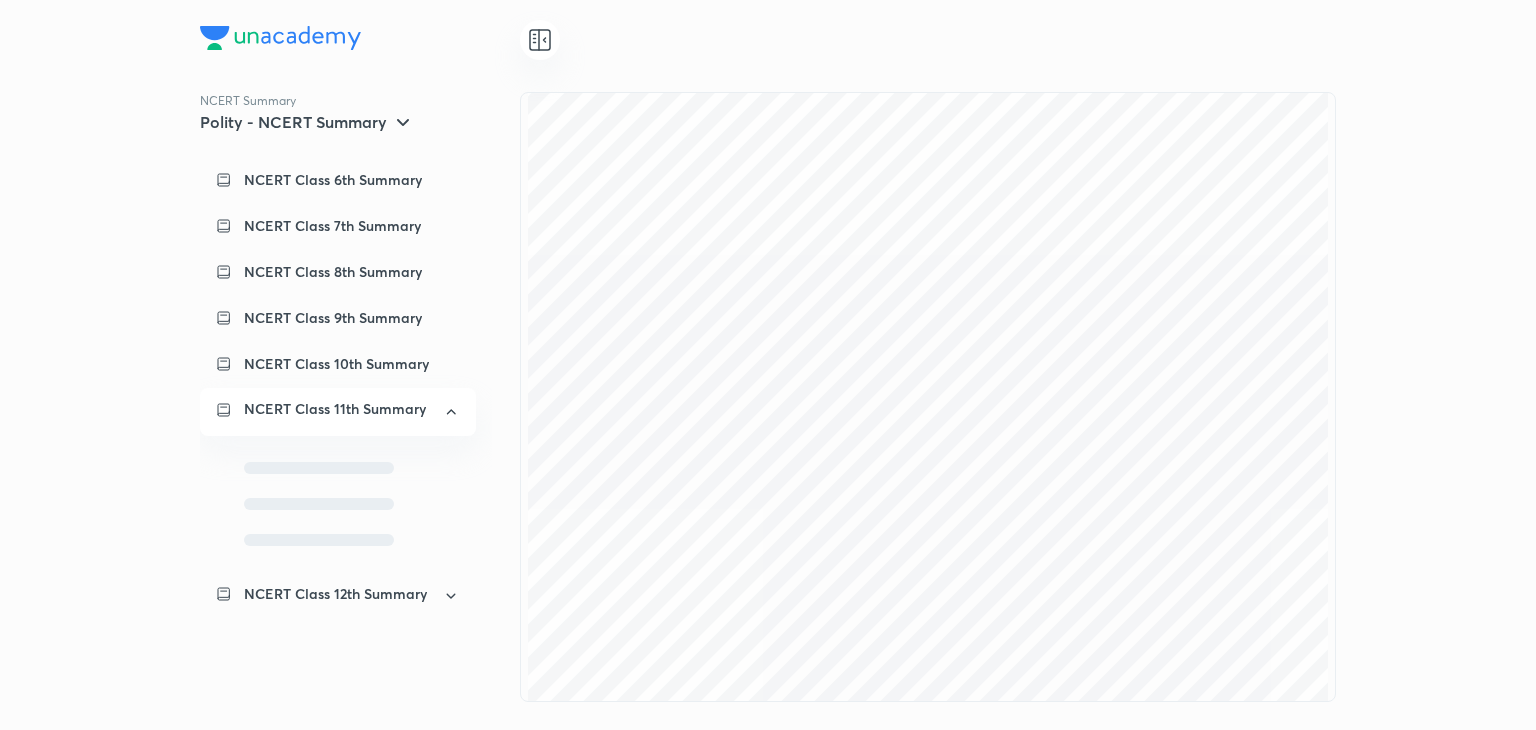 scroll, scrollTop: 0, scrollLeft: 0, axis: both 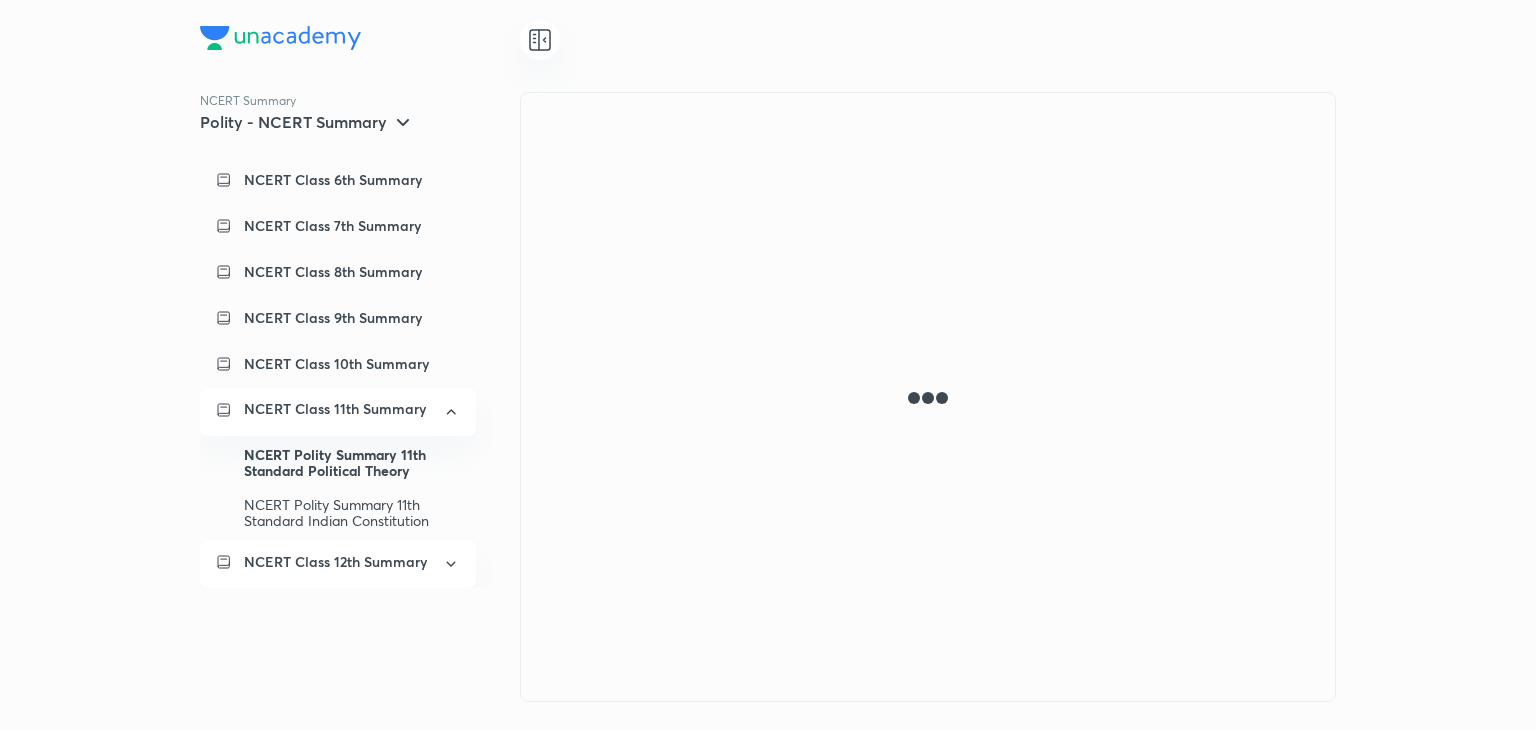 click 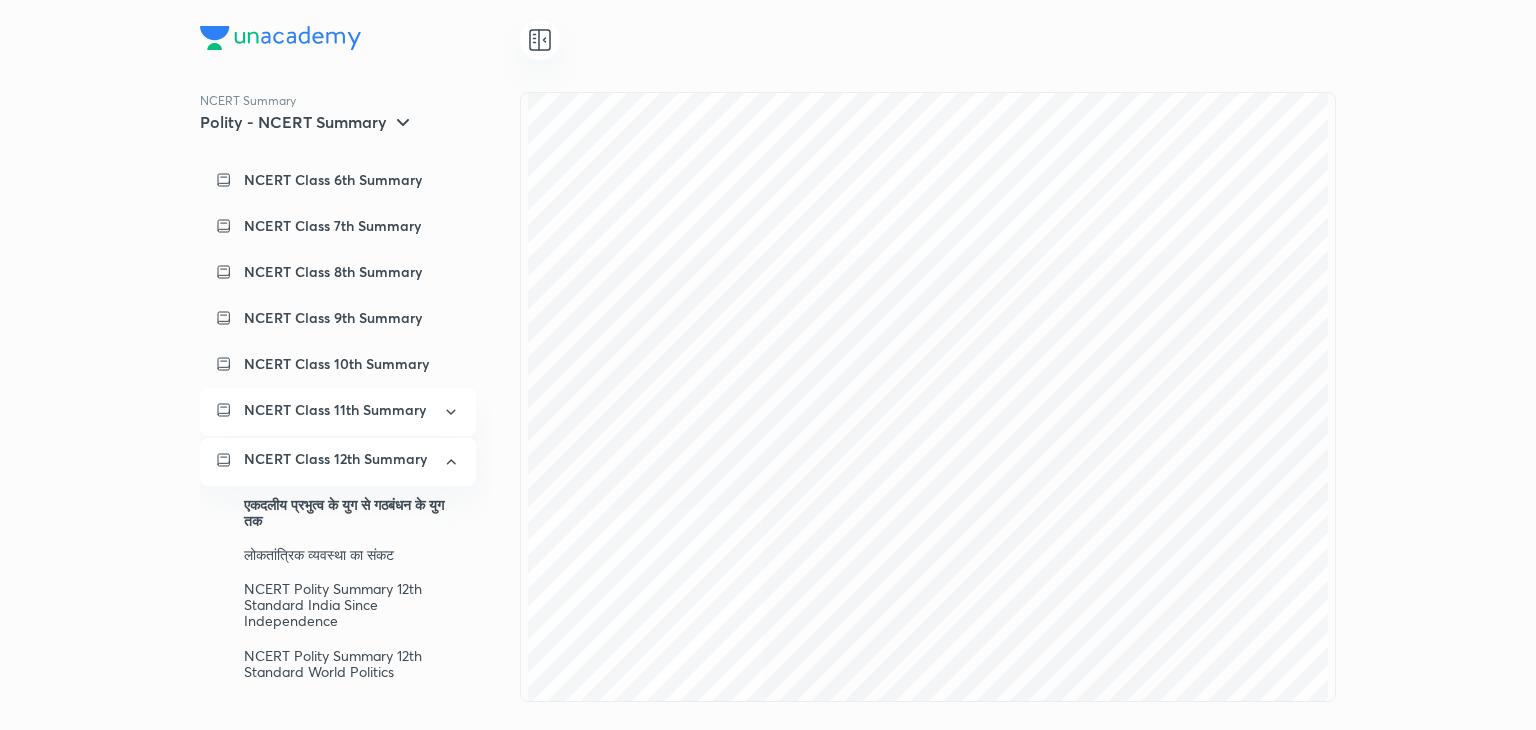 click 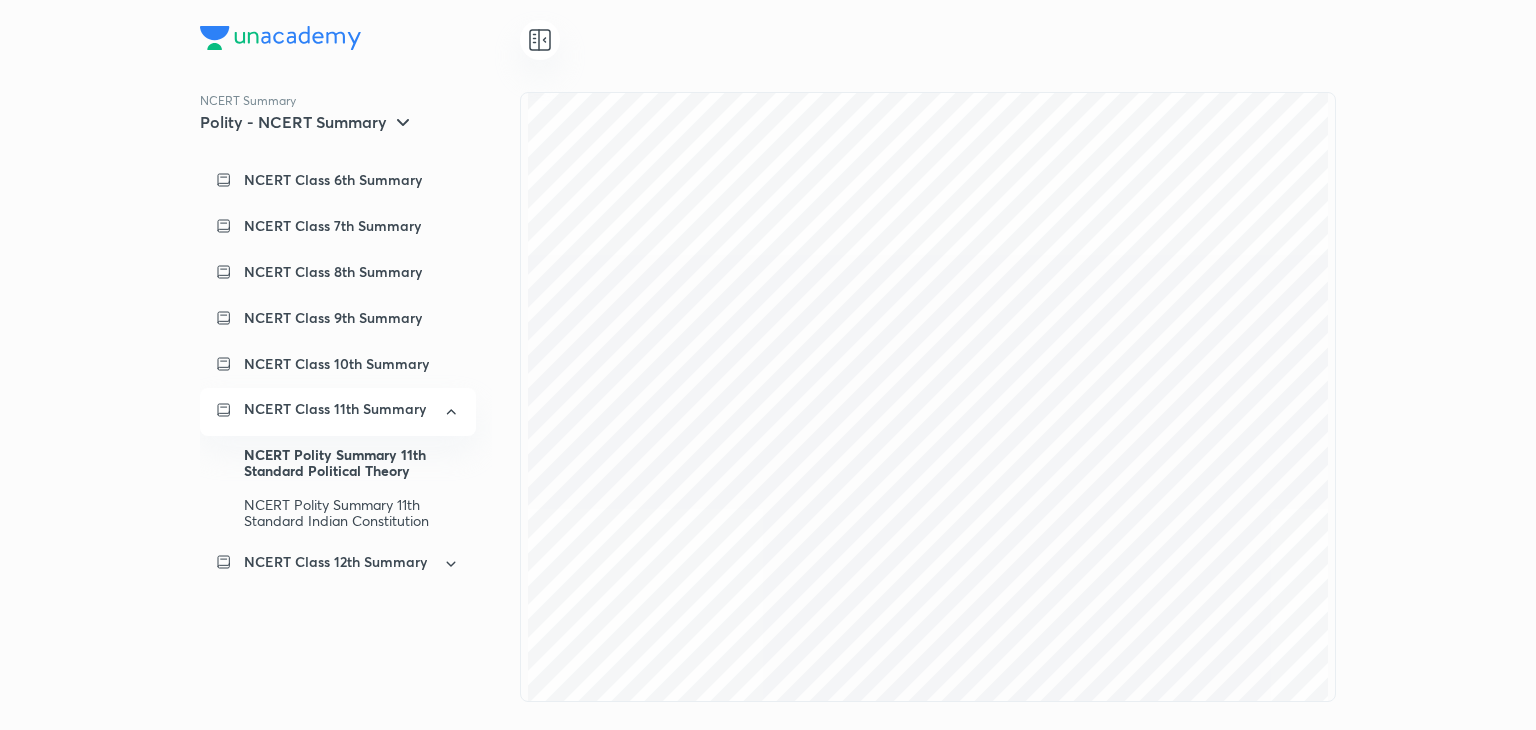 scroll, scrollTop: 325, scrollLeft: 0, axis: vertical 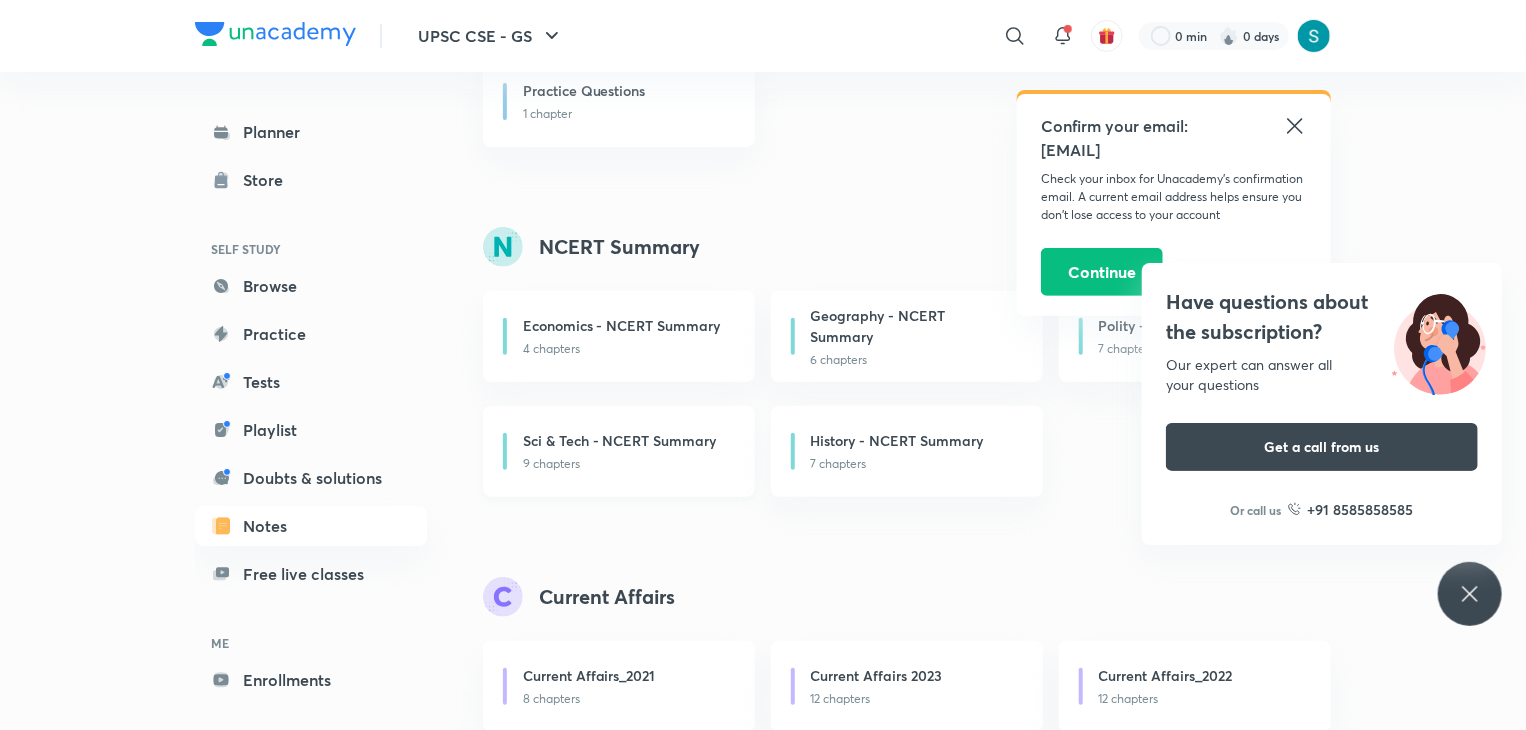 click on "Sci & Tech - NCERT Summary" at bounding box center (620, 440) 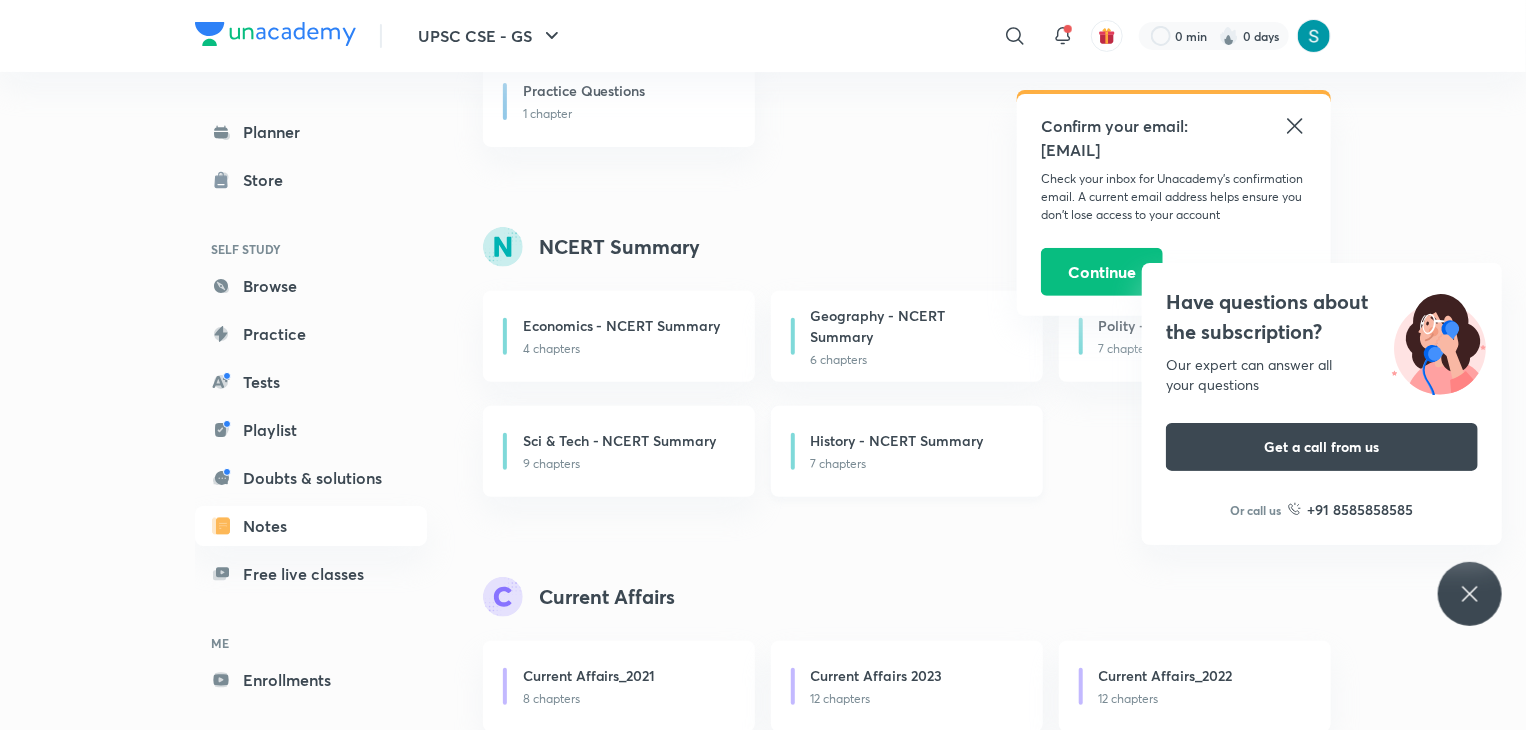 click on "History - NCERT Summary" at bounding box center (897, 440) 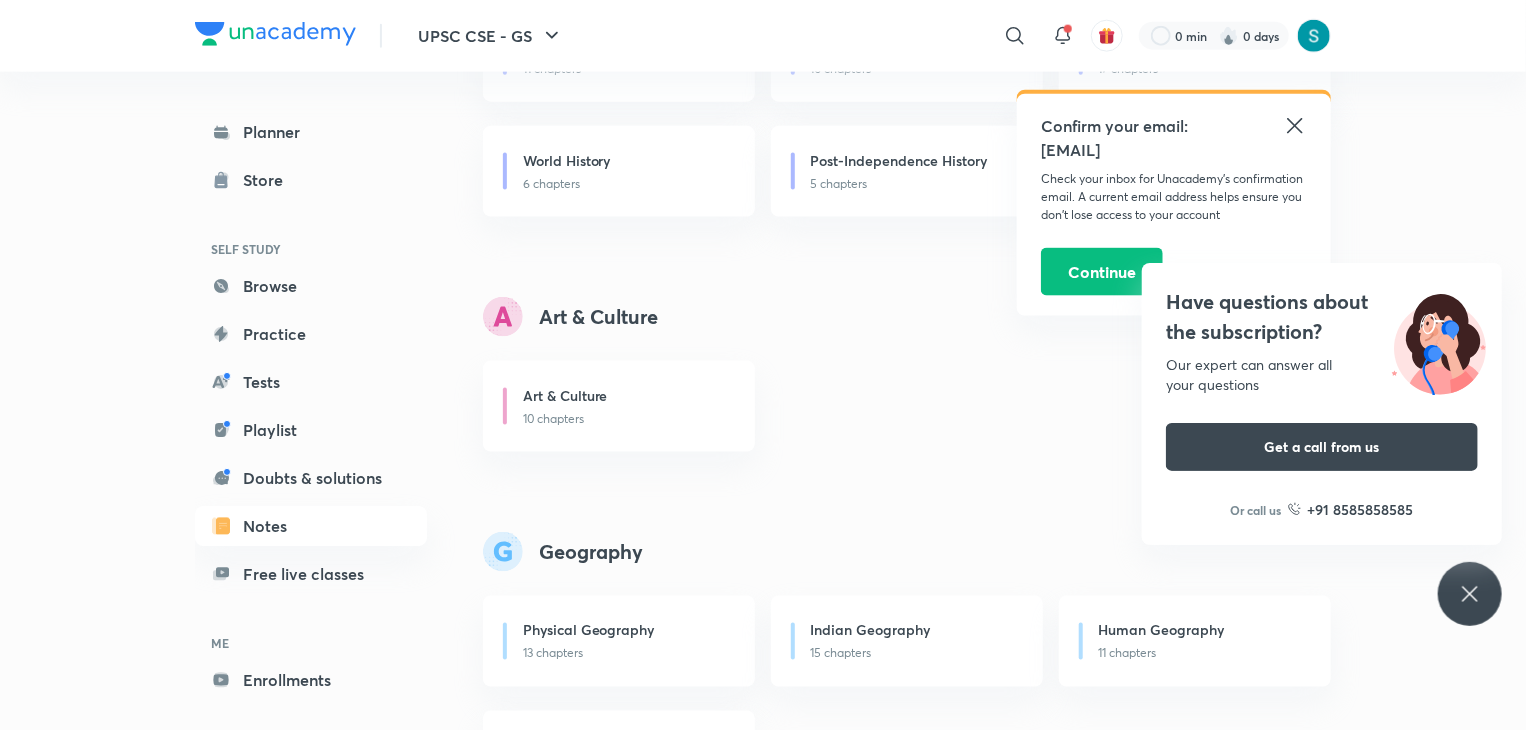 scroll, scrollTop: 1308, scrollLeft: 0, axis: vertical 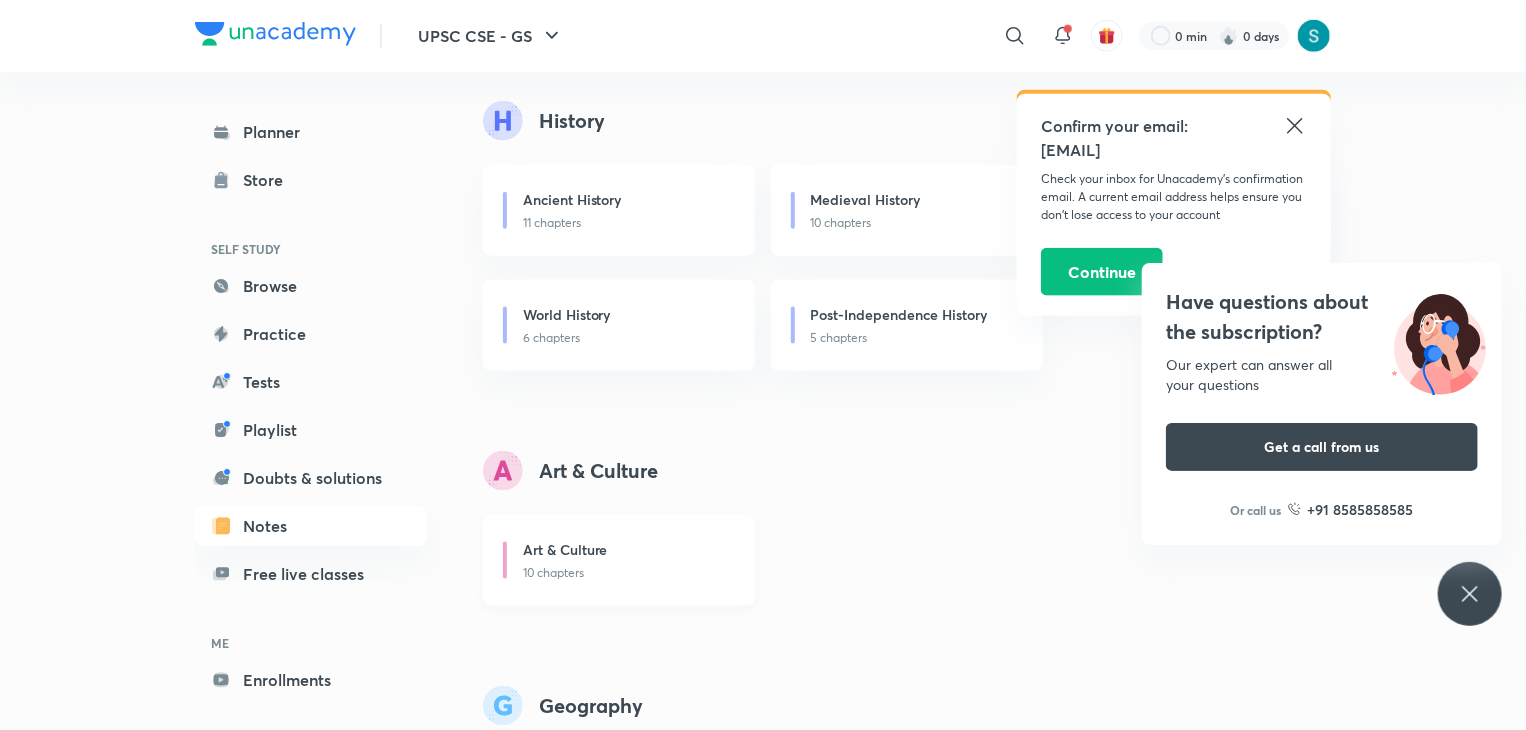 click on "10 chapters" at bounding box center (627, 573) 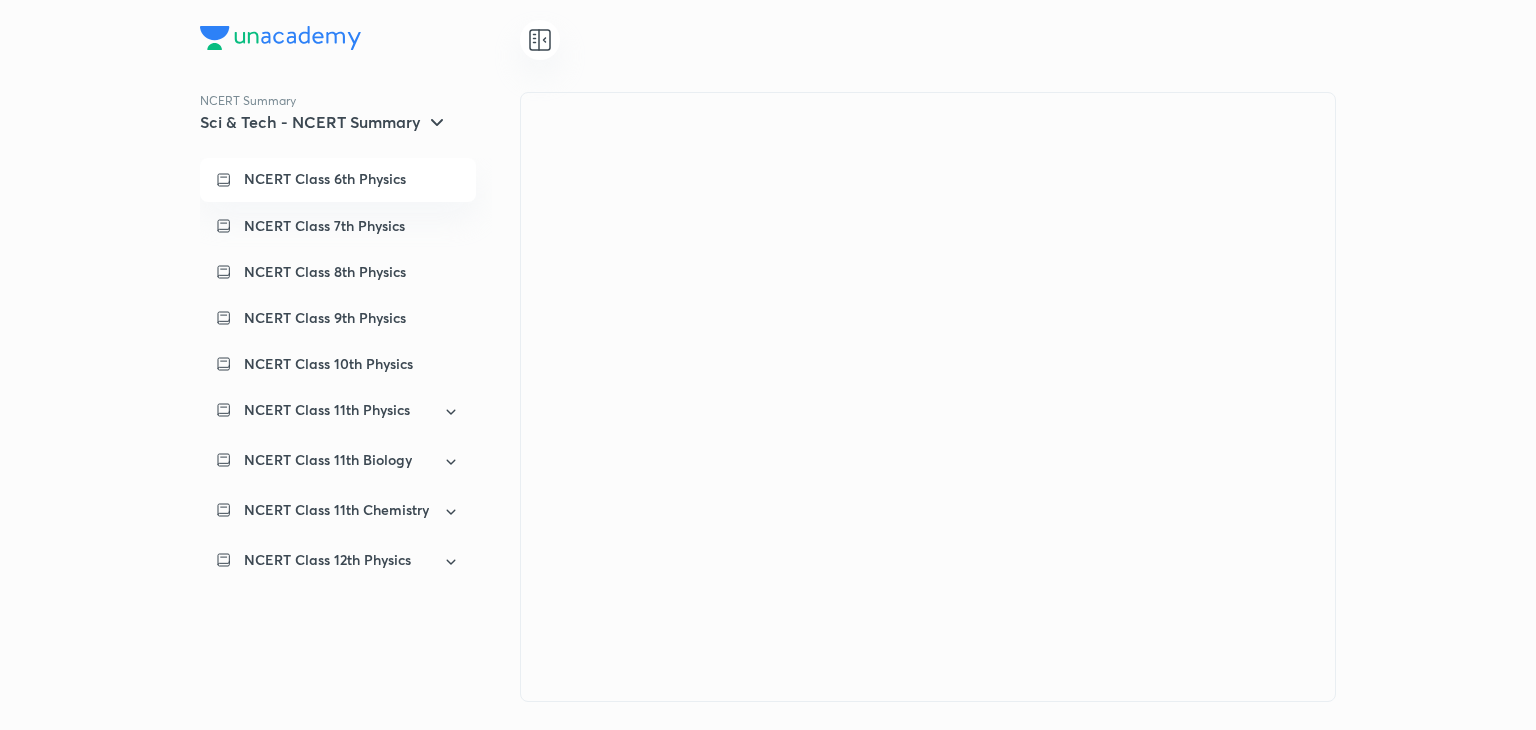 scroll, scrollTop: 0, scrollLeft: 0, axis: both 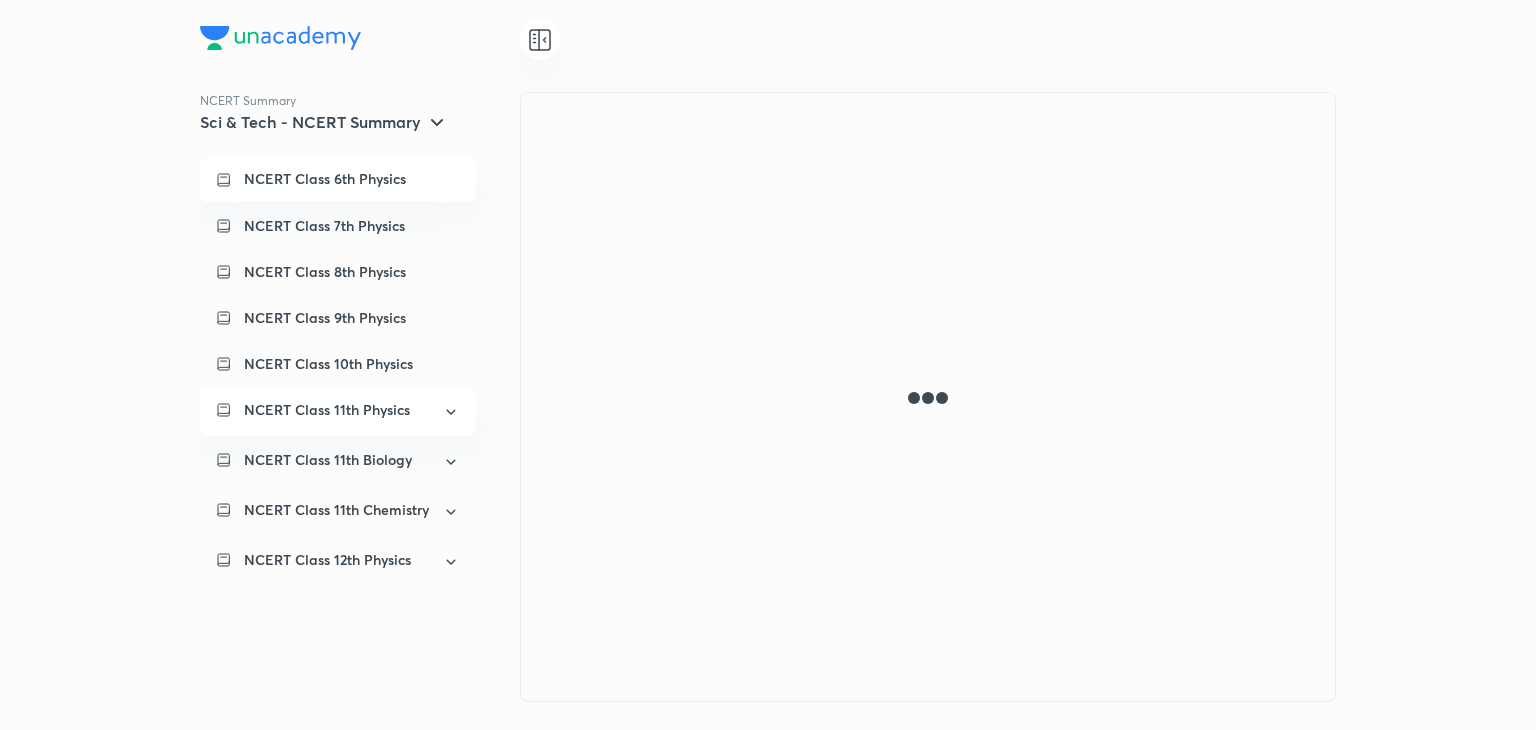 click 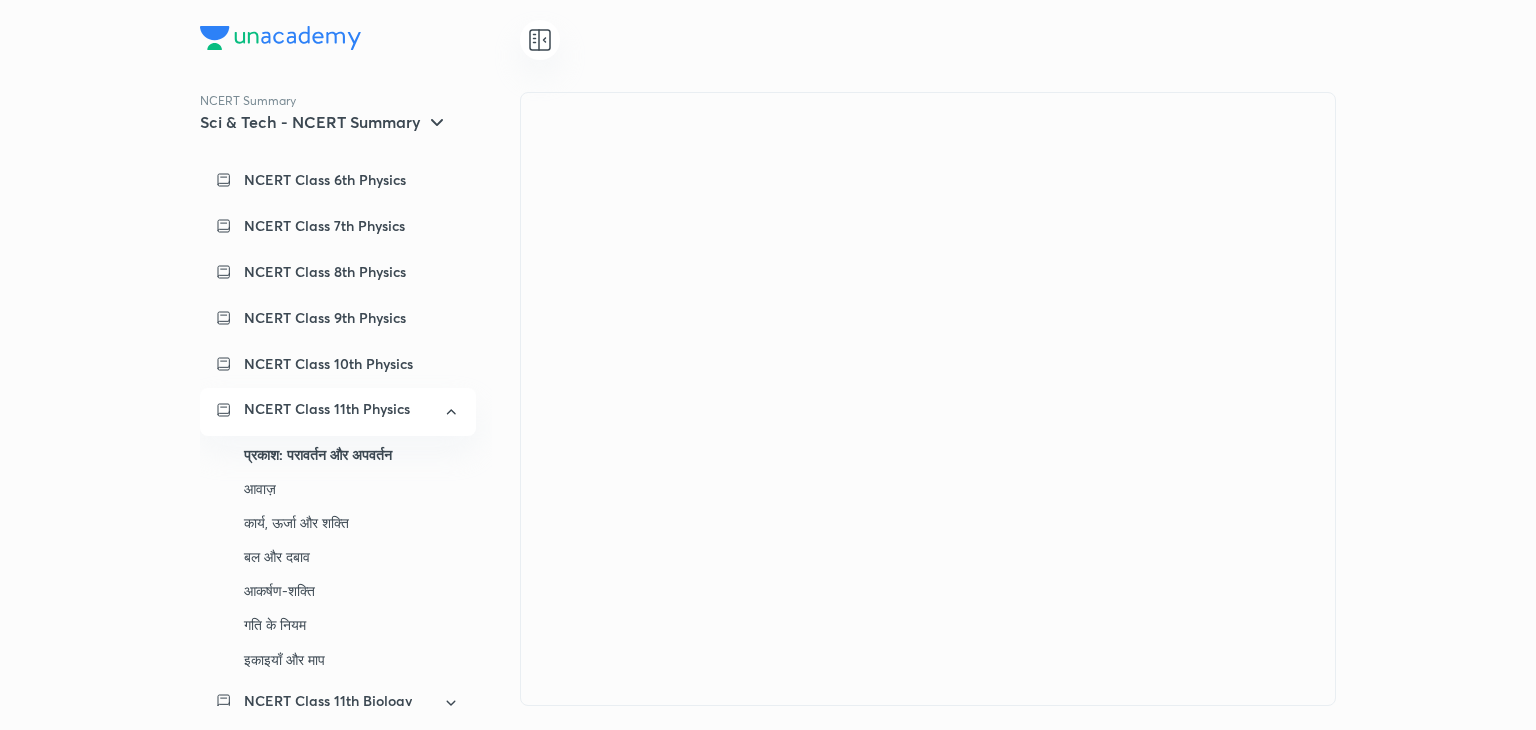 click 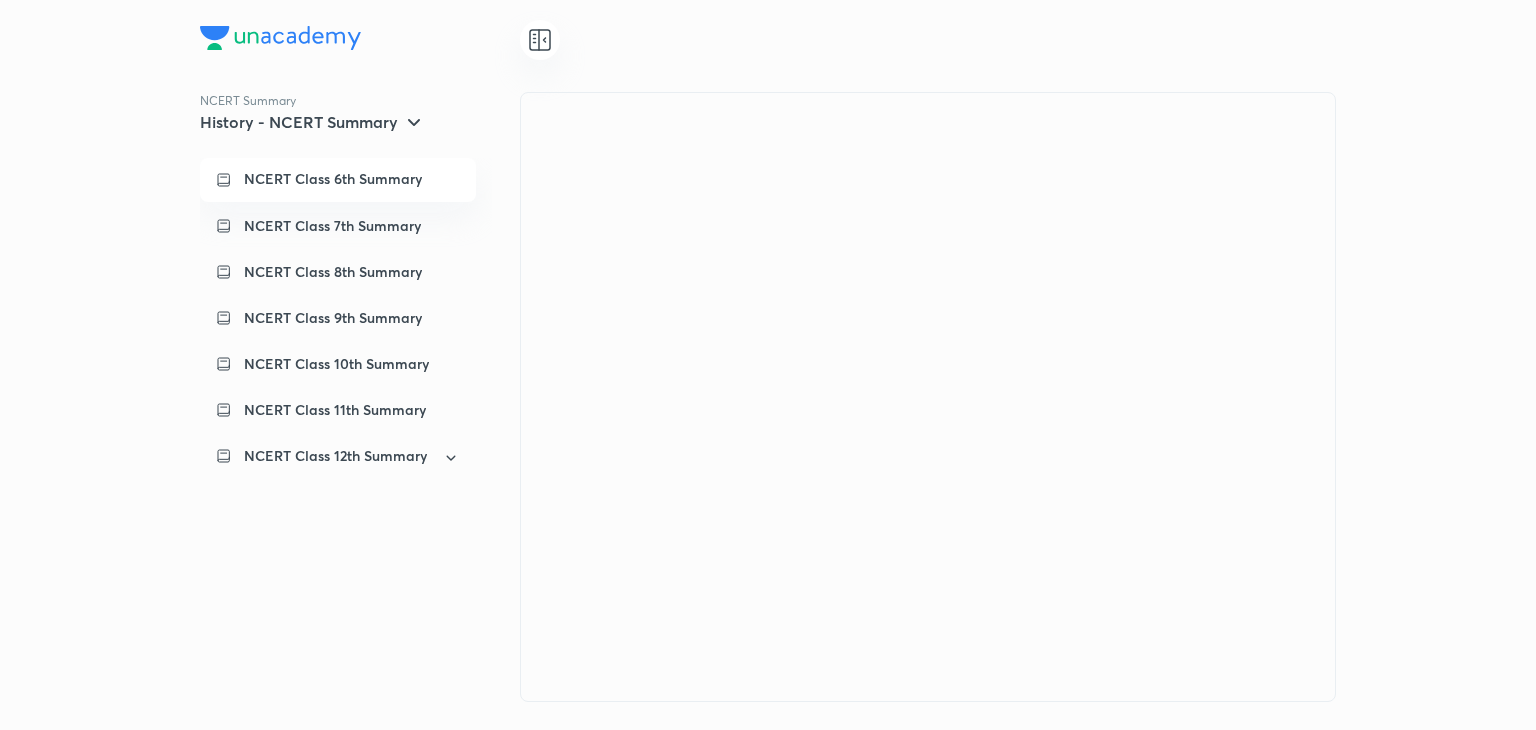 scroll, scrollTop: 0, scrollLeft: 0, axis: both 